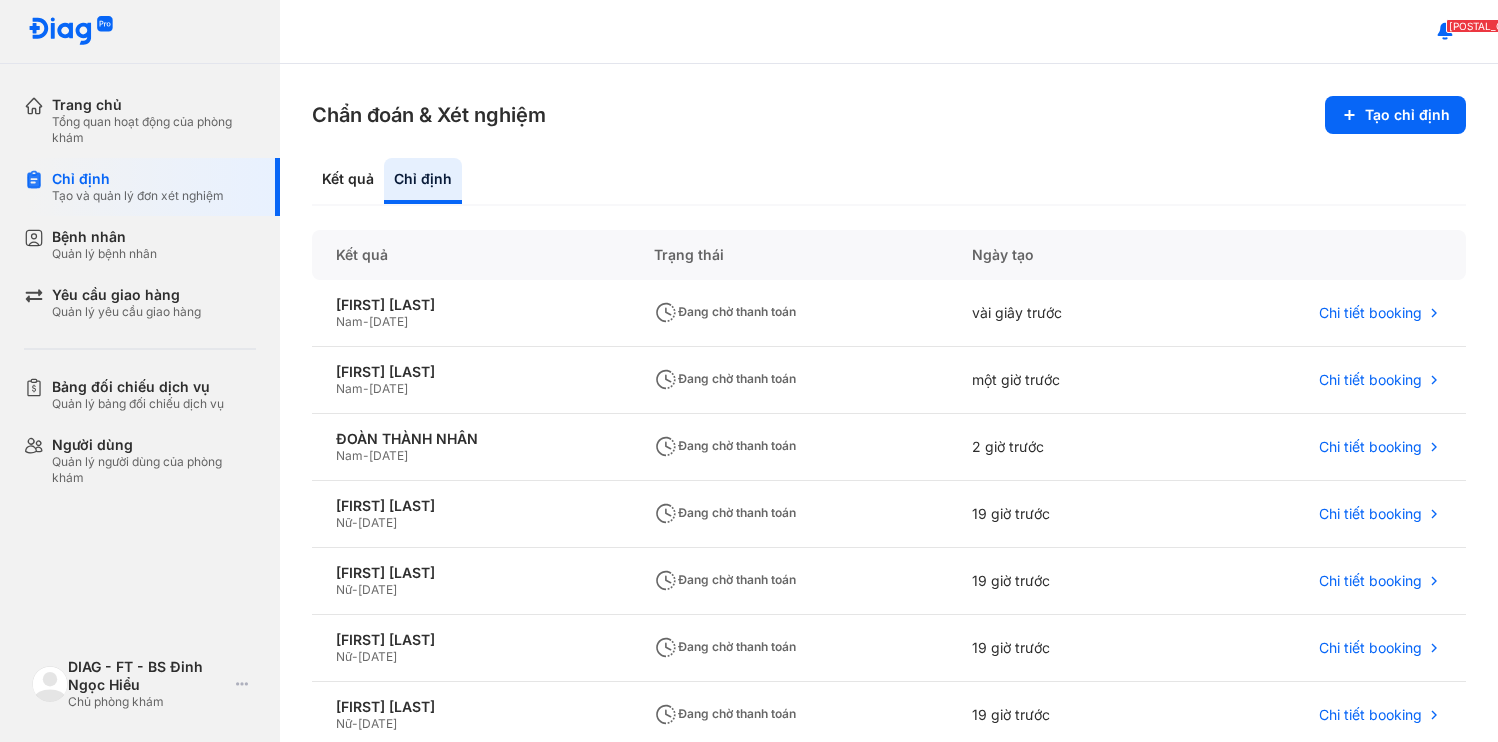 click on "Bệnh nhân Quản lý bệnh nhân" at bounding box center (152, 245) 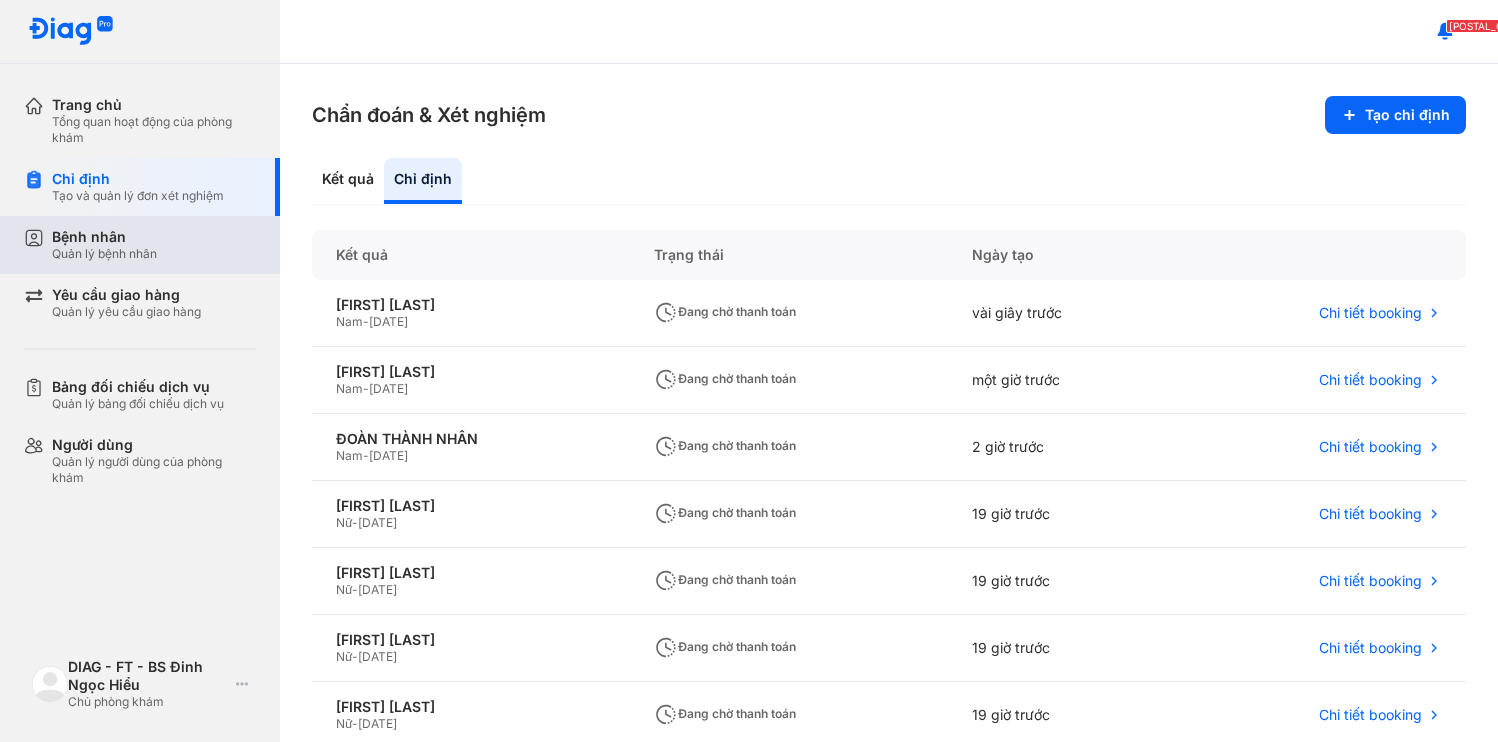 scroll, scrollTop: 0, scrollLeft: 0, axis: both 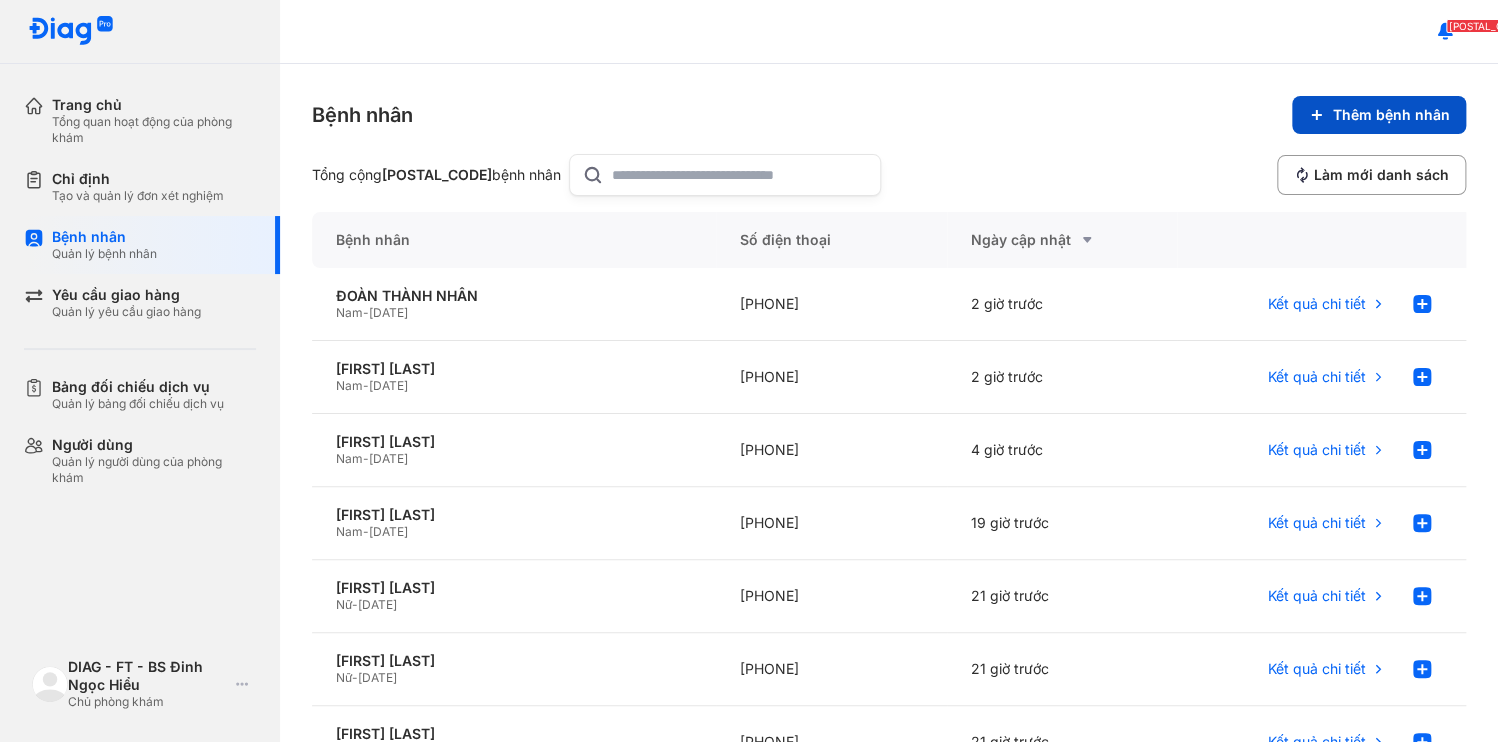click on "Thêm bệnh nhân" 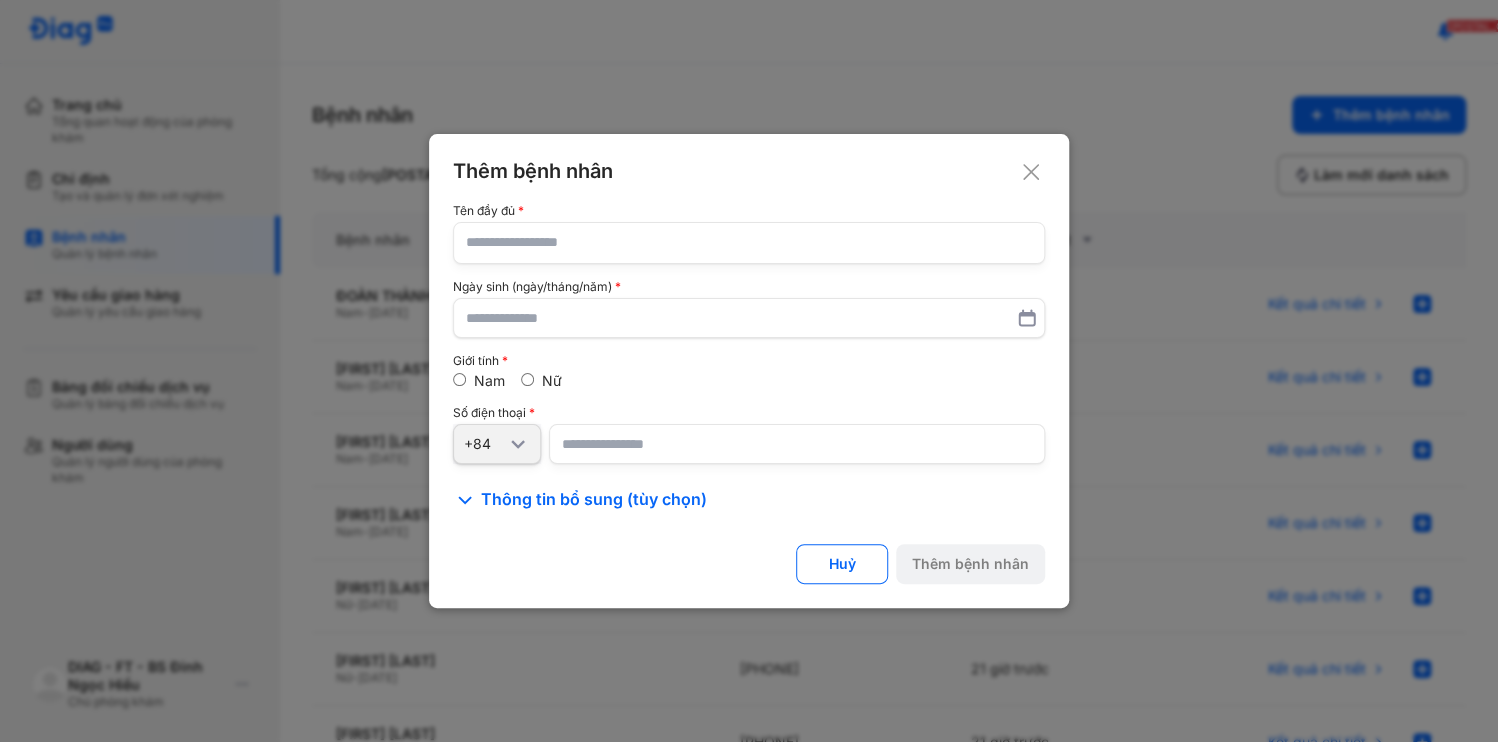 click 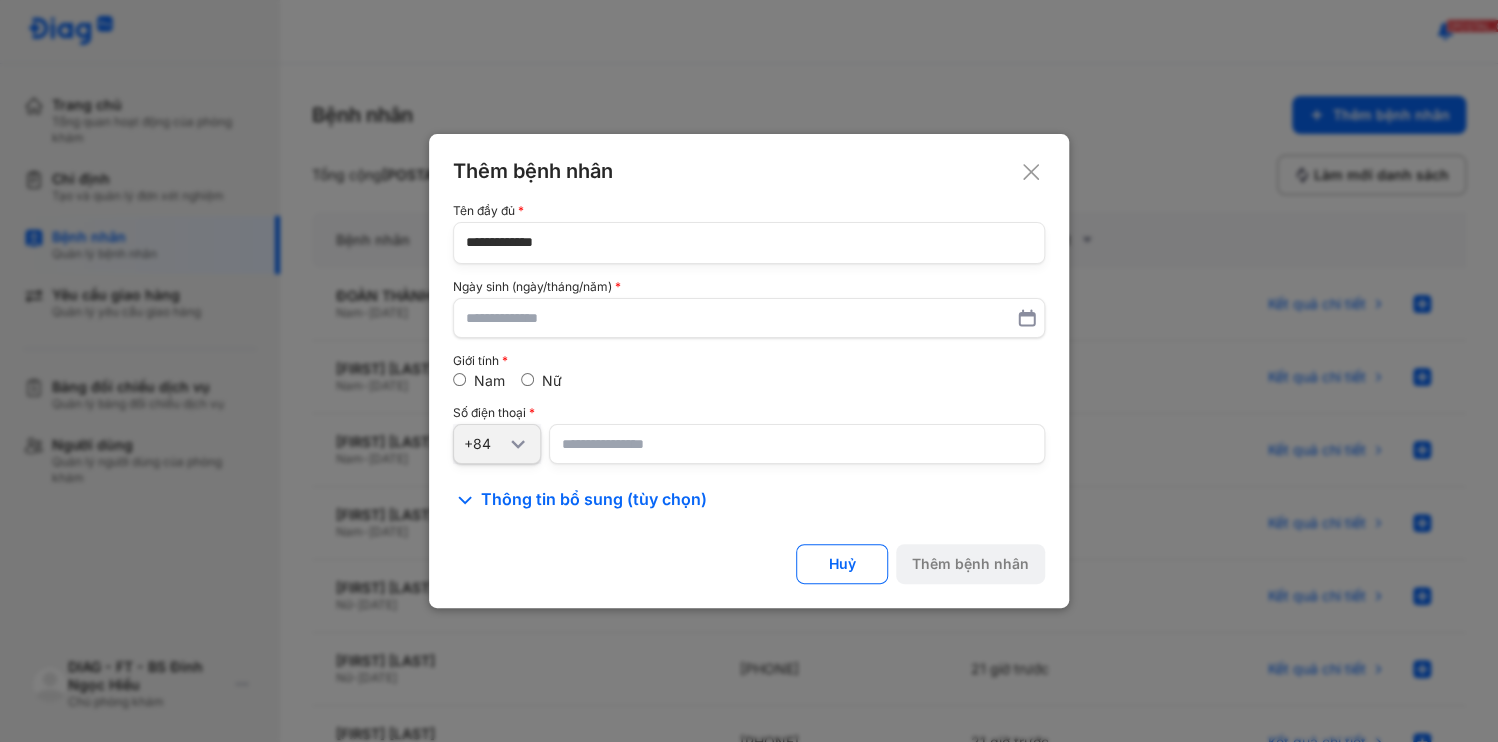 type on "**********" 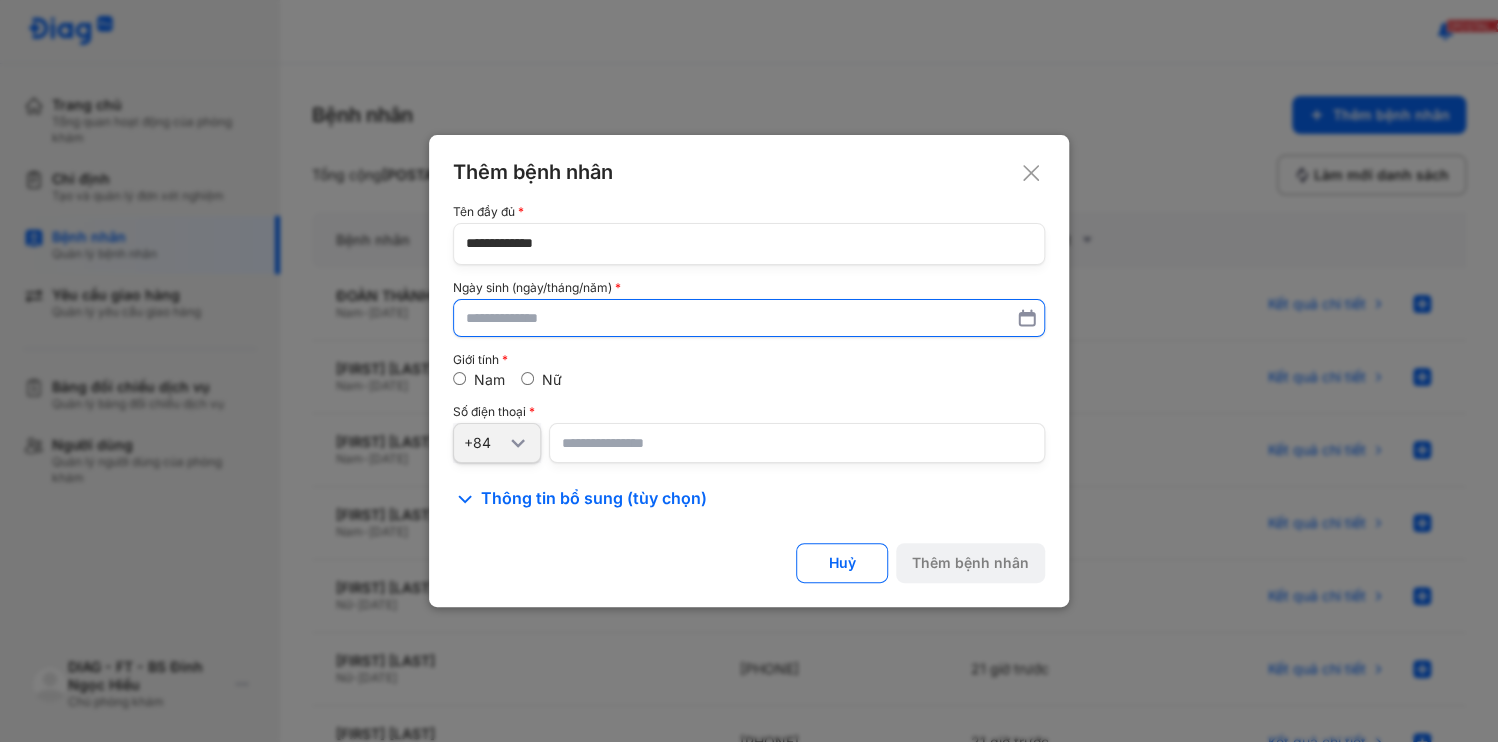 click at bounding box center (749, 318) 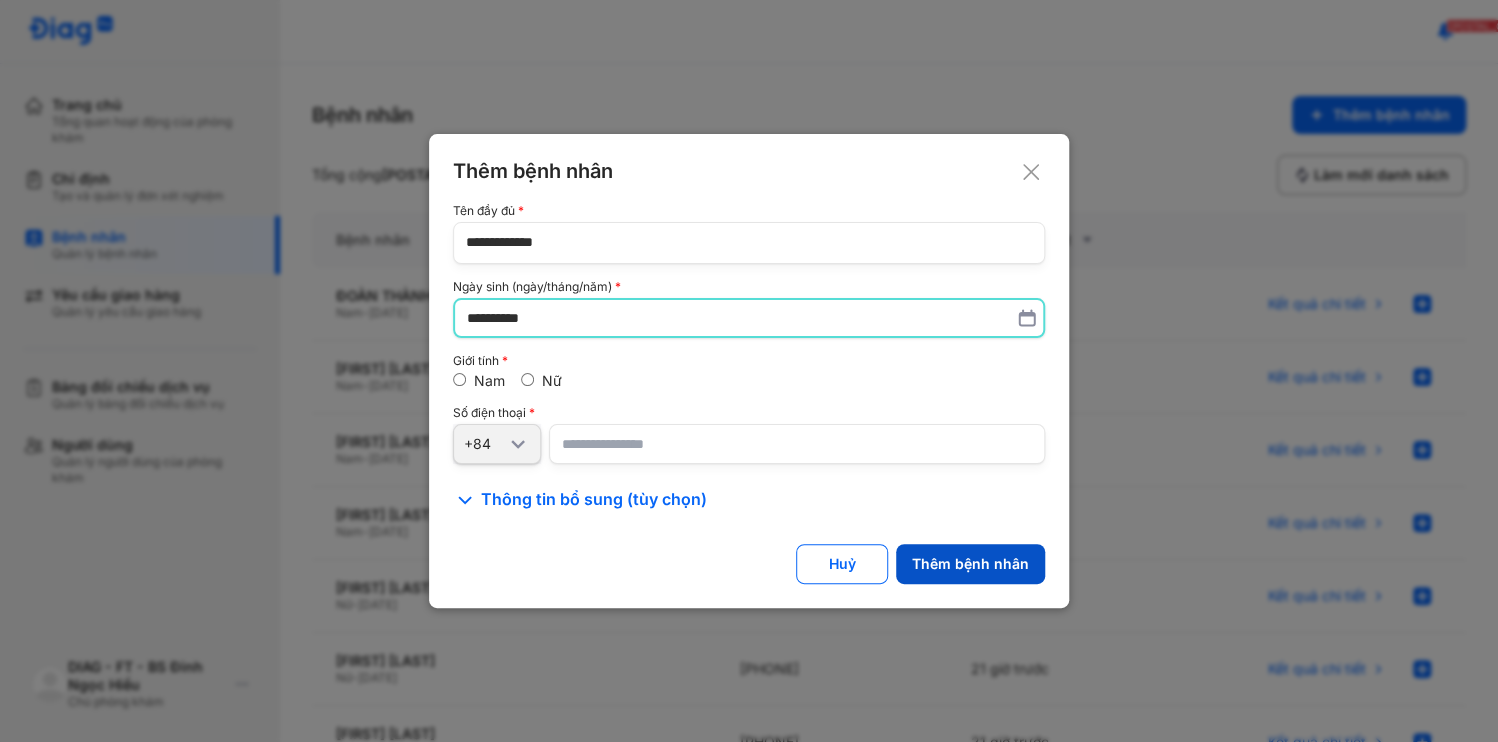 type on "**********" 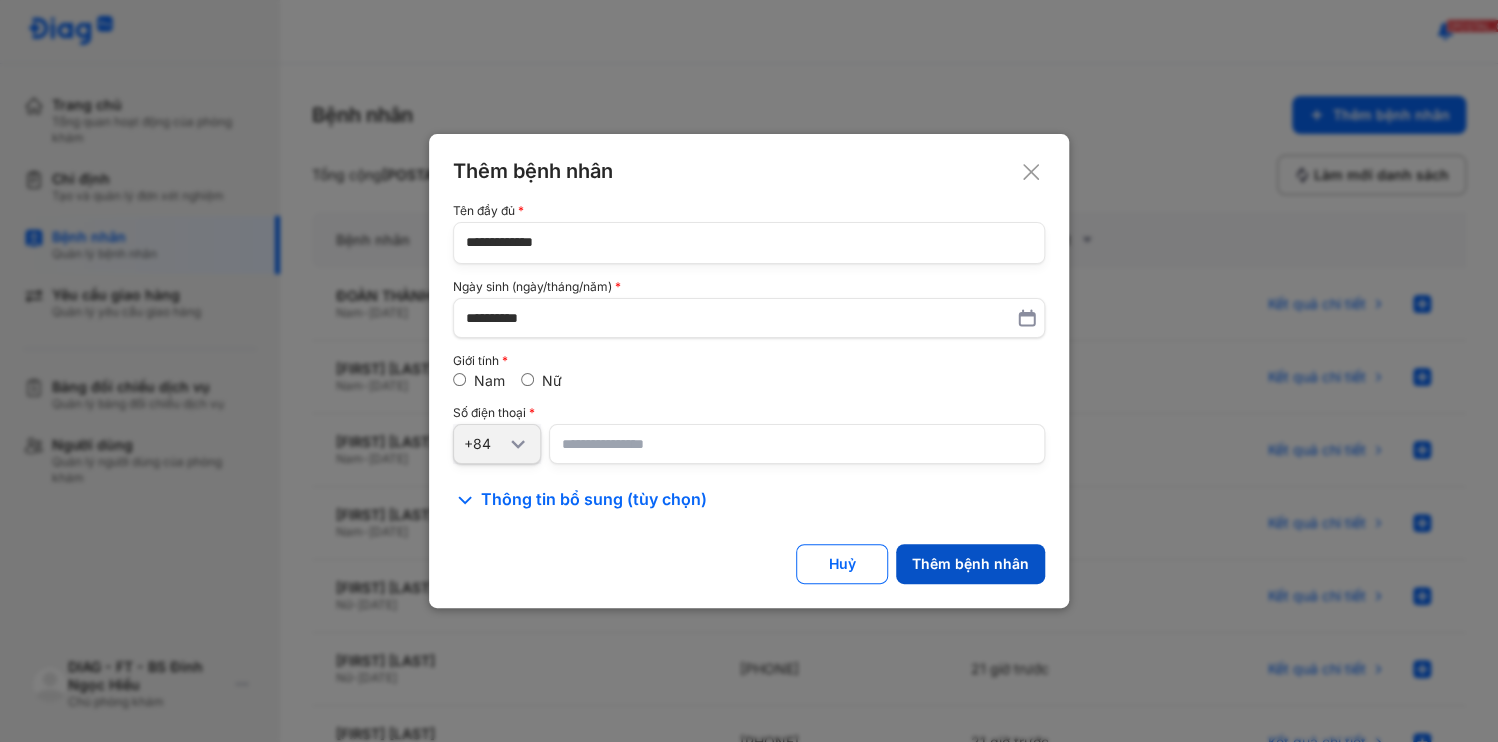 click on "Thêm bệnh nhân" at bounding box center [970, 564] 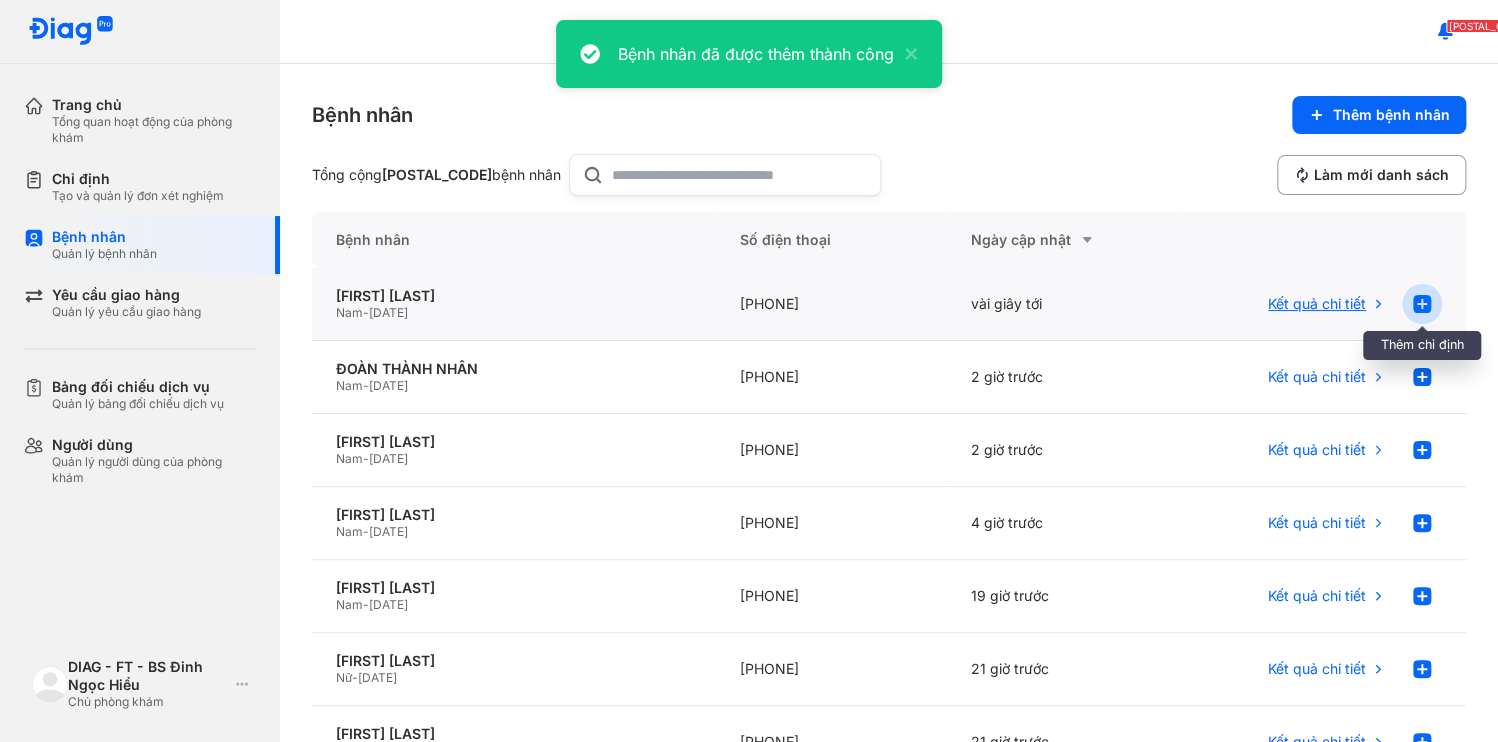 click 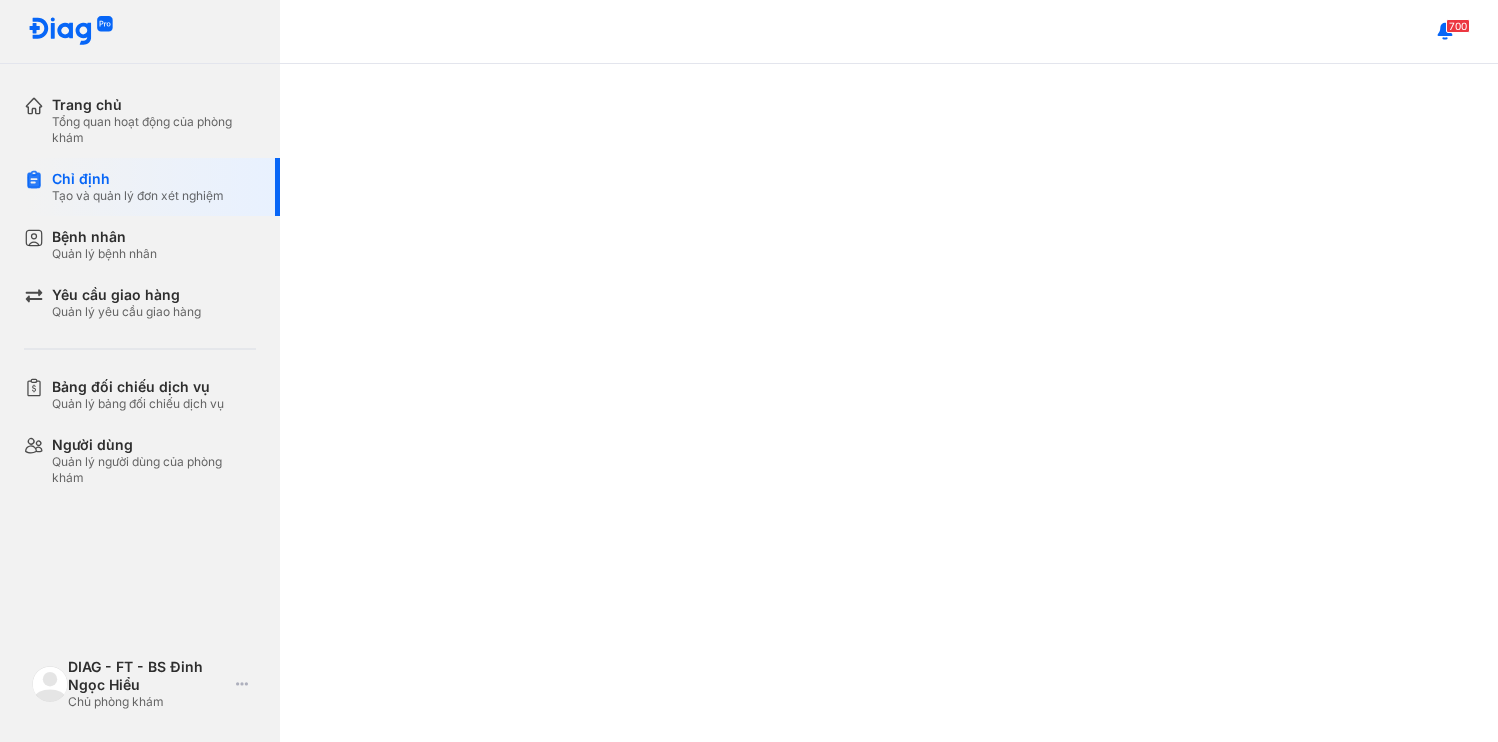 scroll, scrollTop: 0, scrollLeft: 0, axis: both 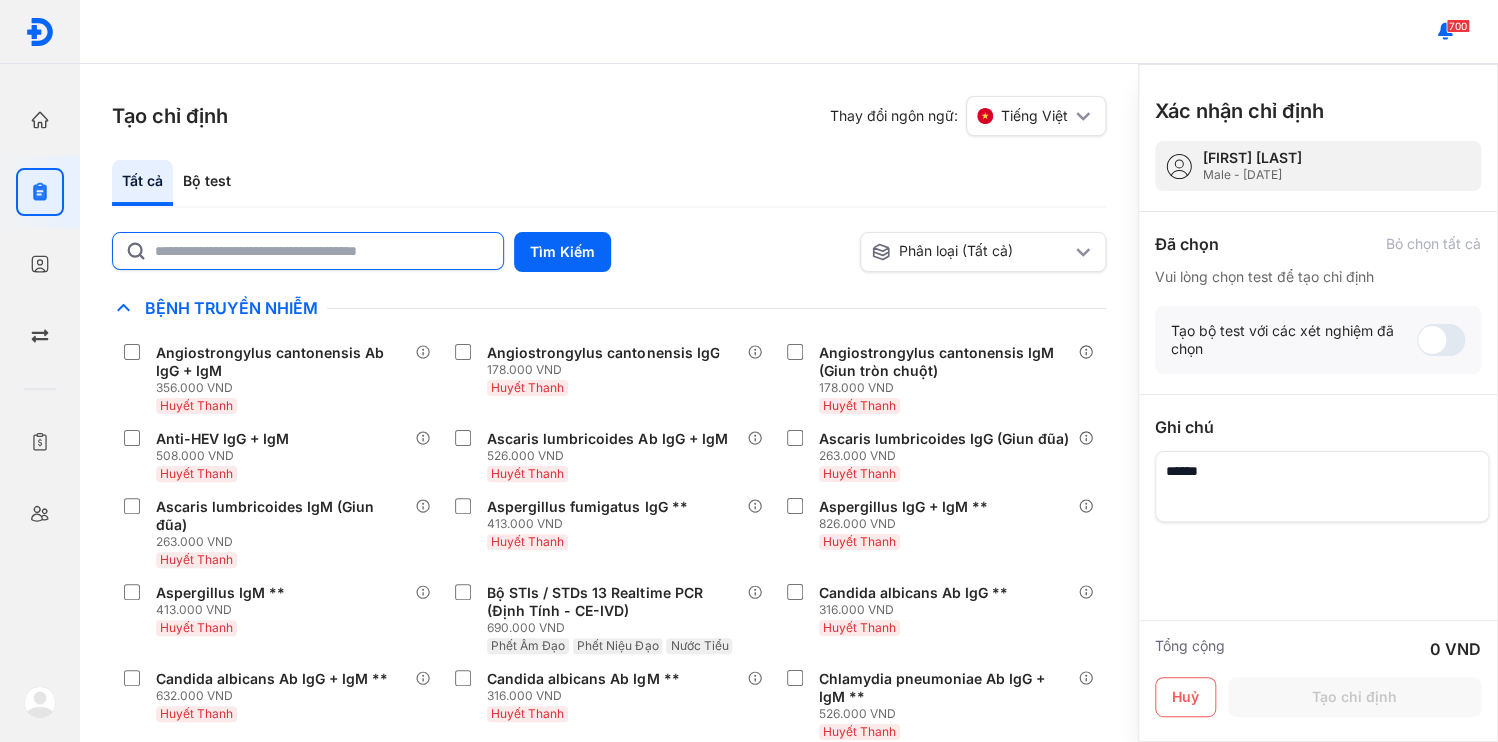 click 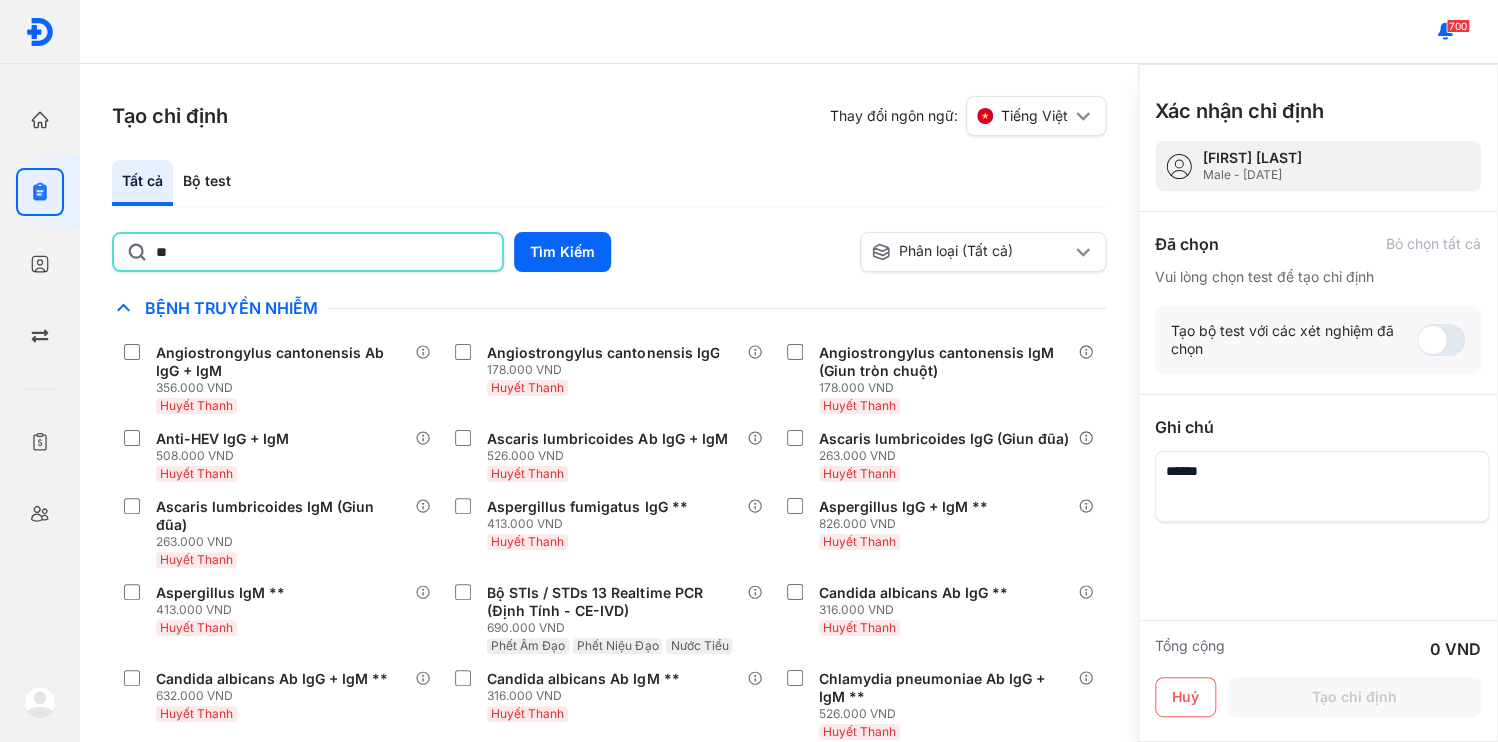 type on "*" 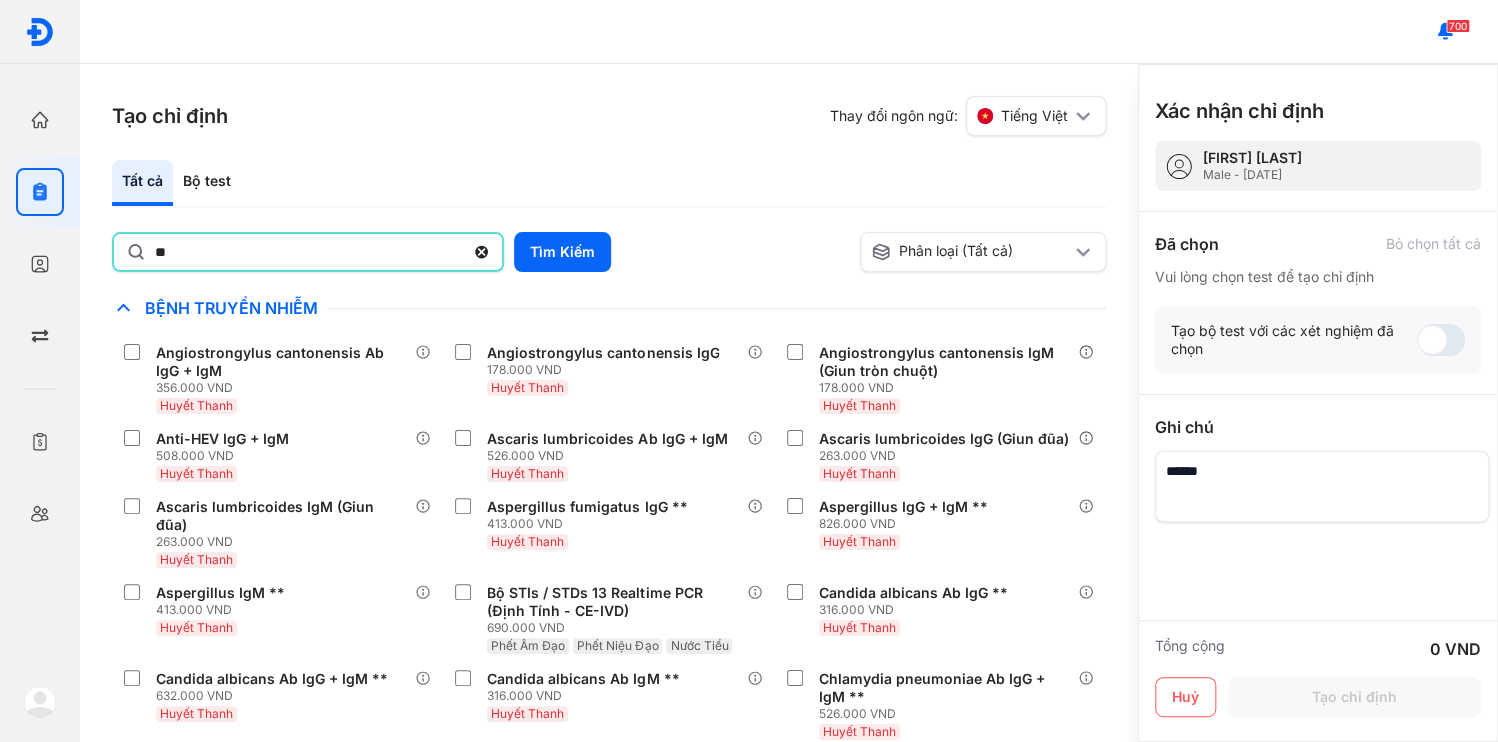 type on "*" 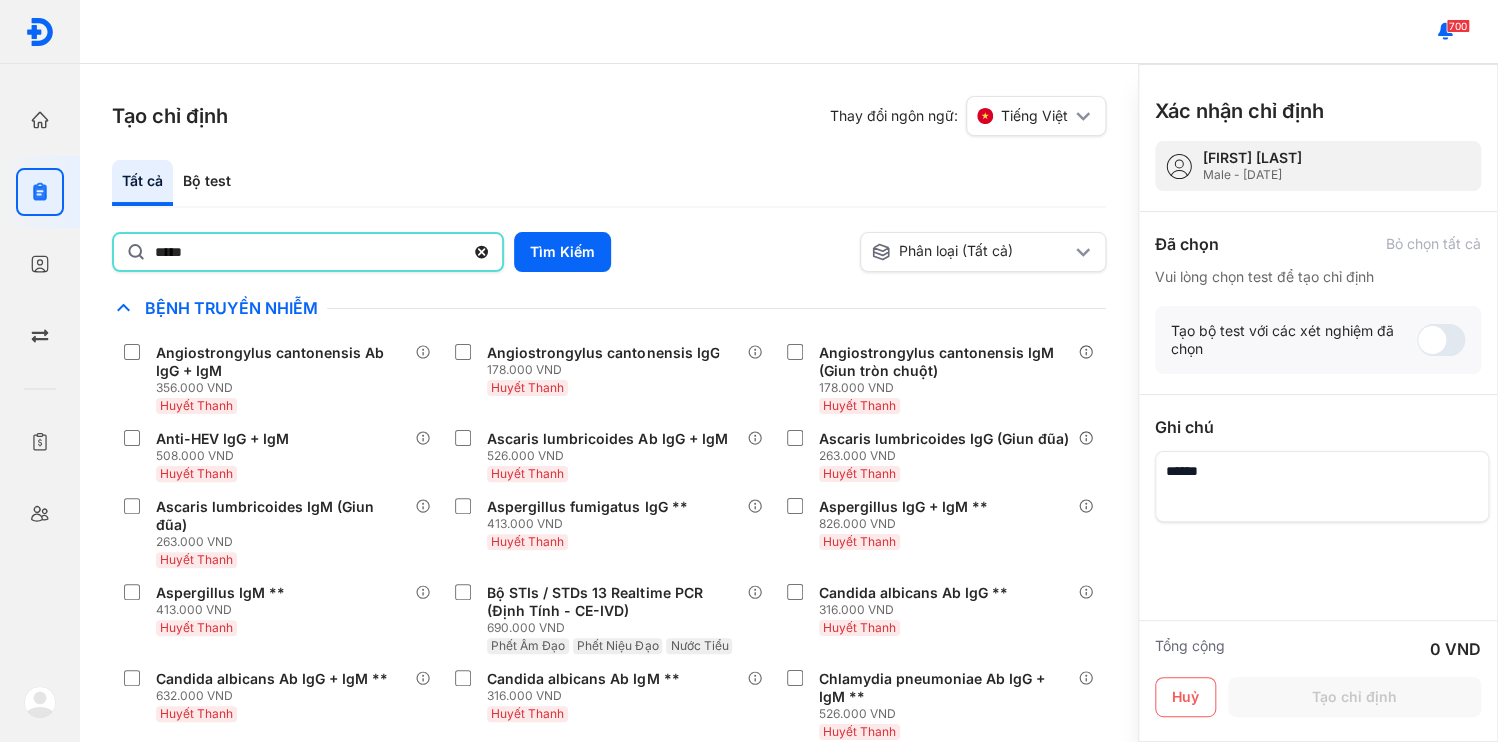 type on "*******" 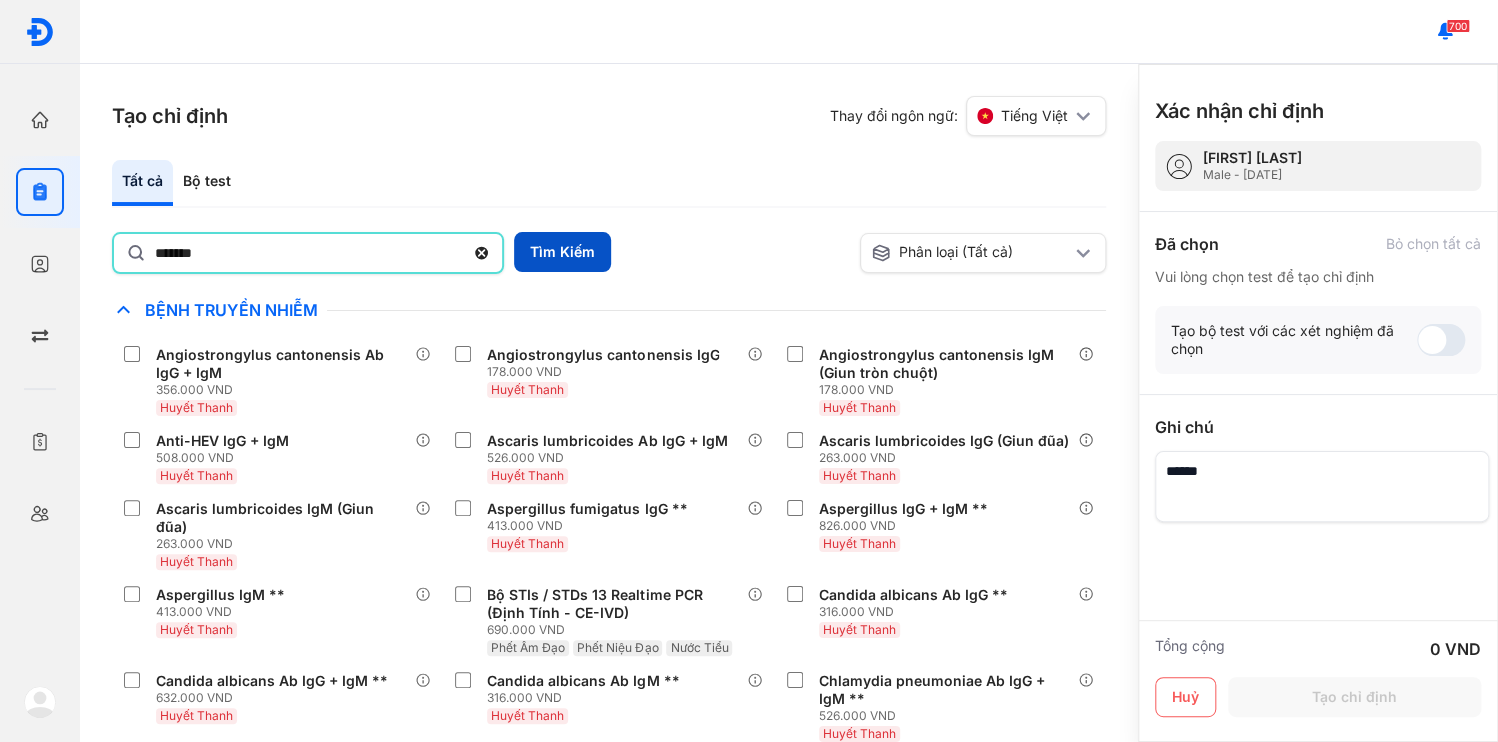 click on "Tìm Kiếm" at bounding box center (562, 252) 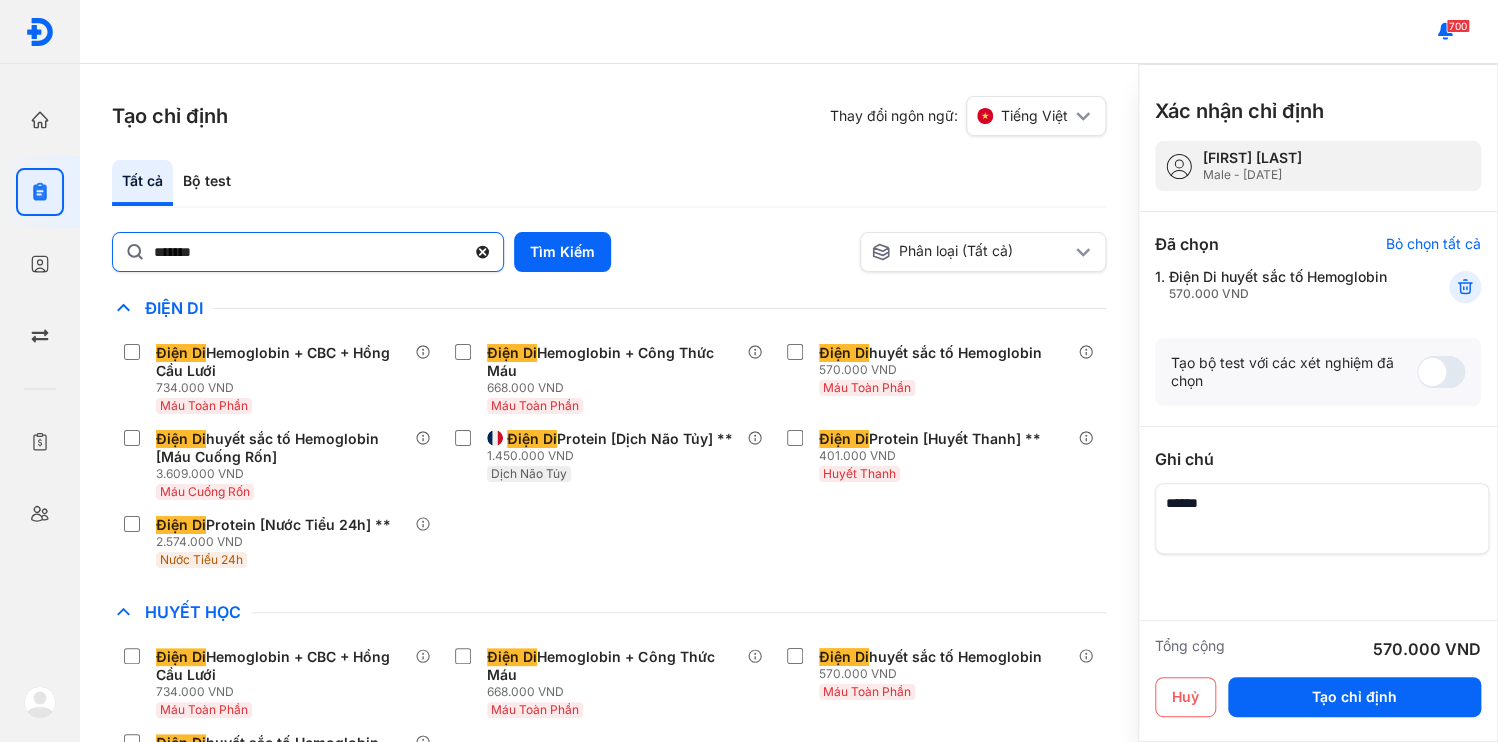 click 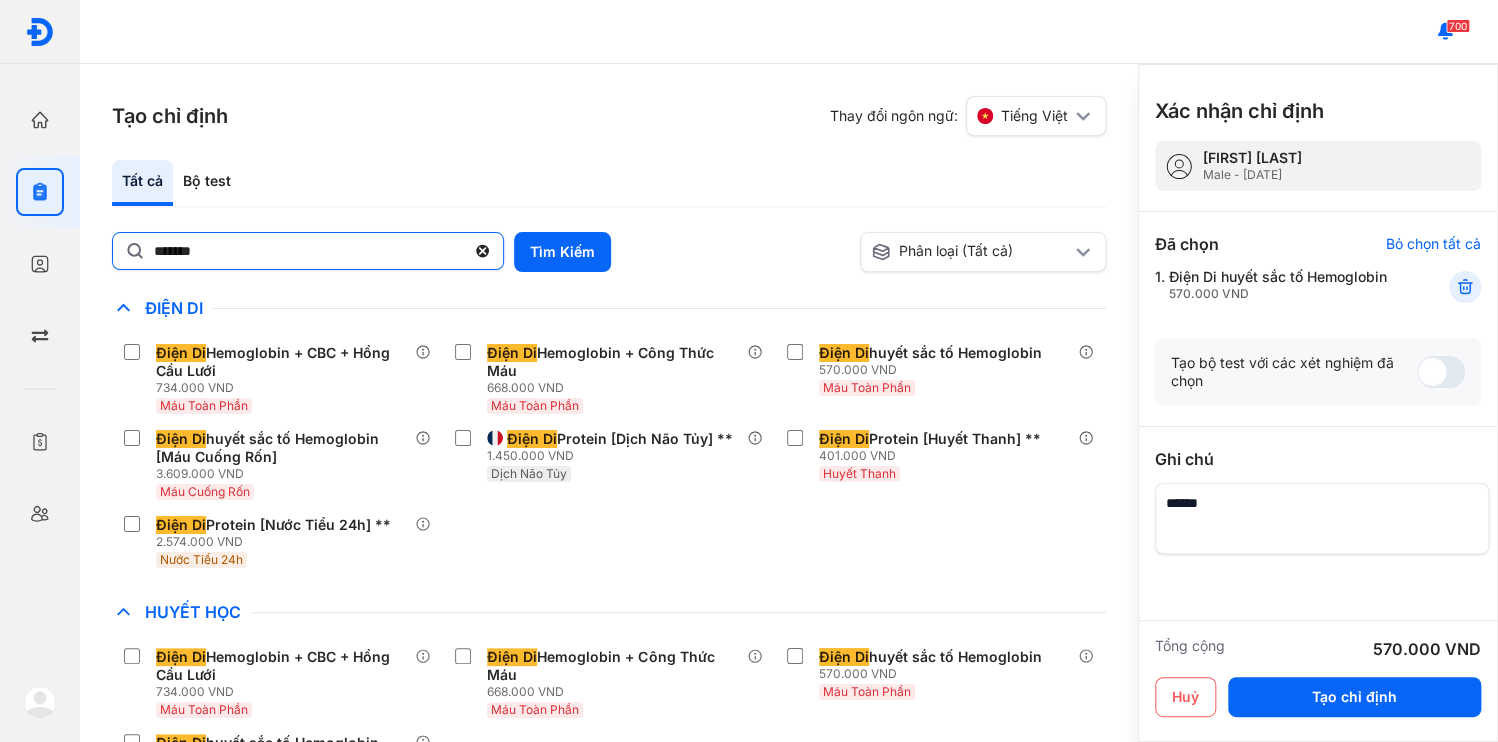 click on "*******" 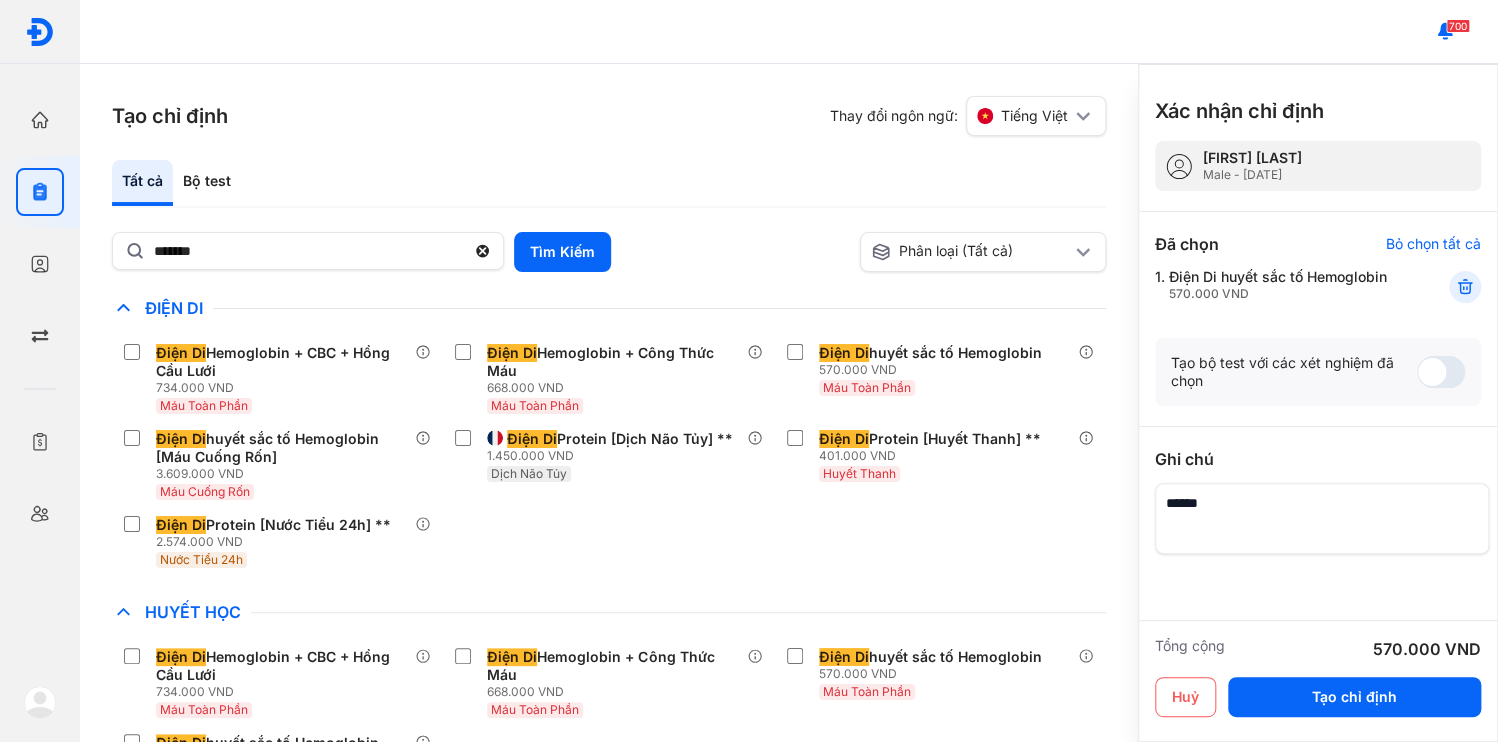 type 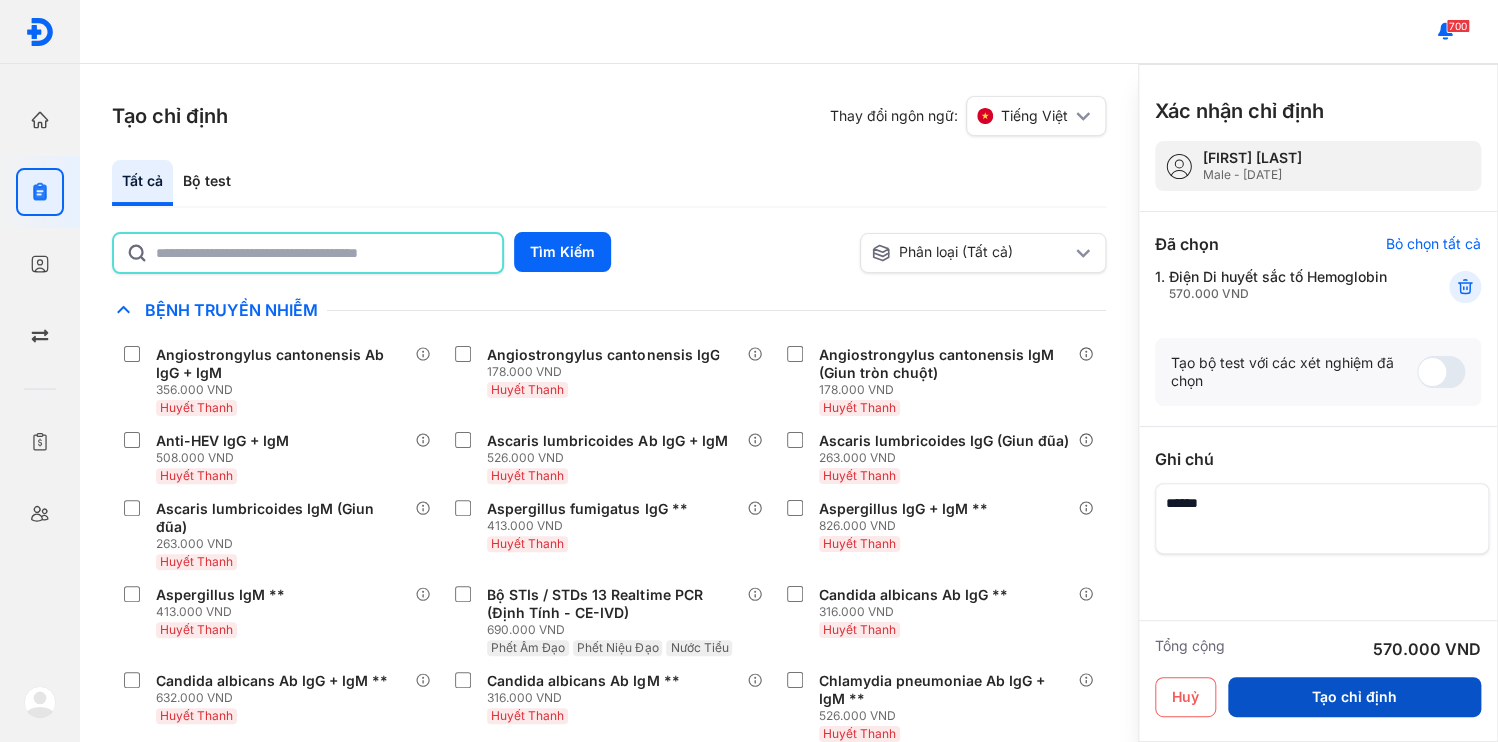 click on "Tạo chỉ định" at bounding box center [1354, 697] 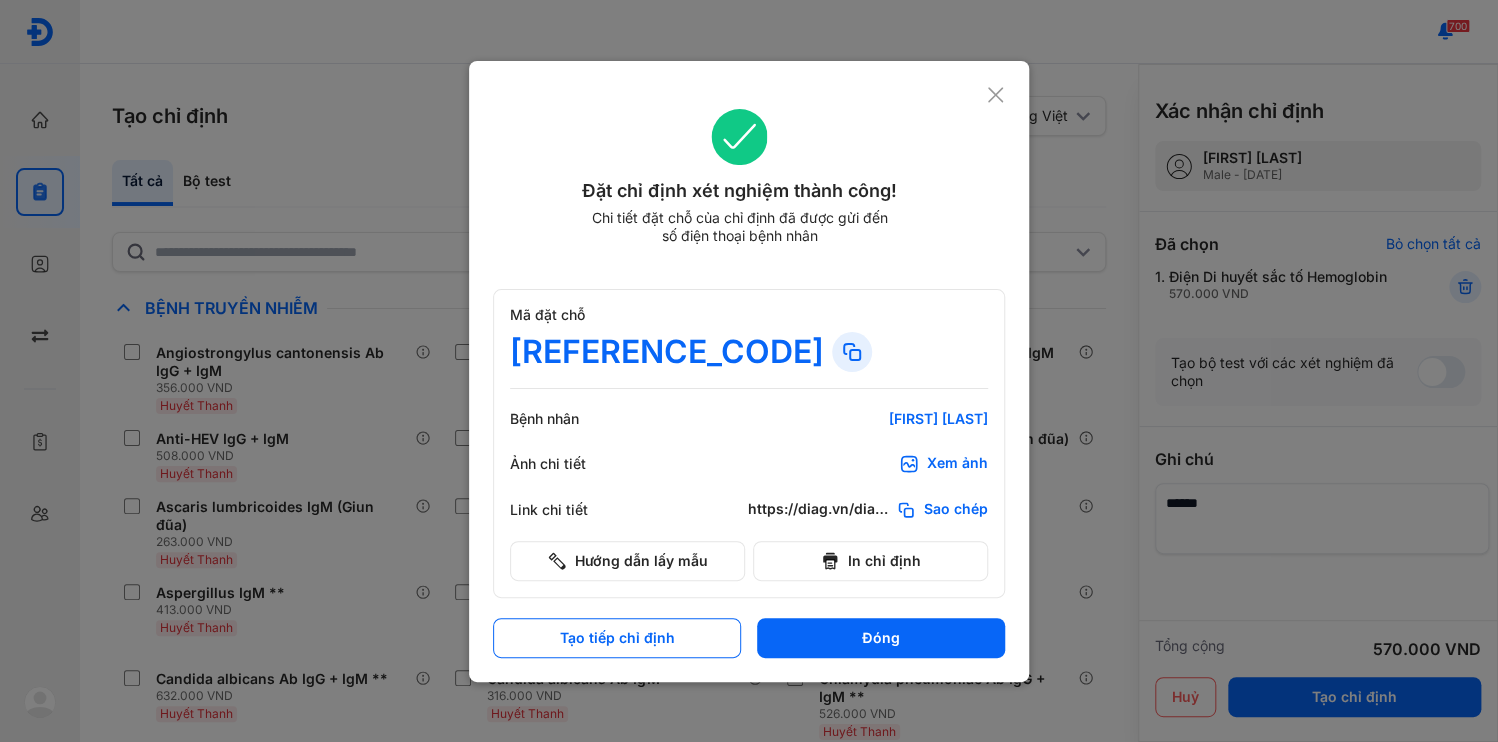 click on "Sao chép" 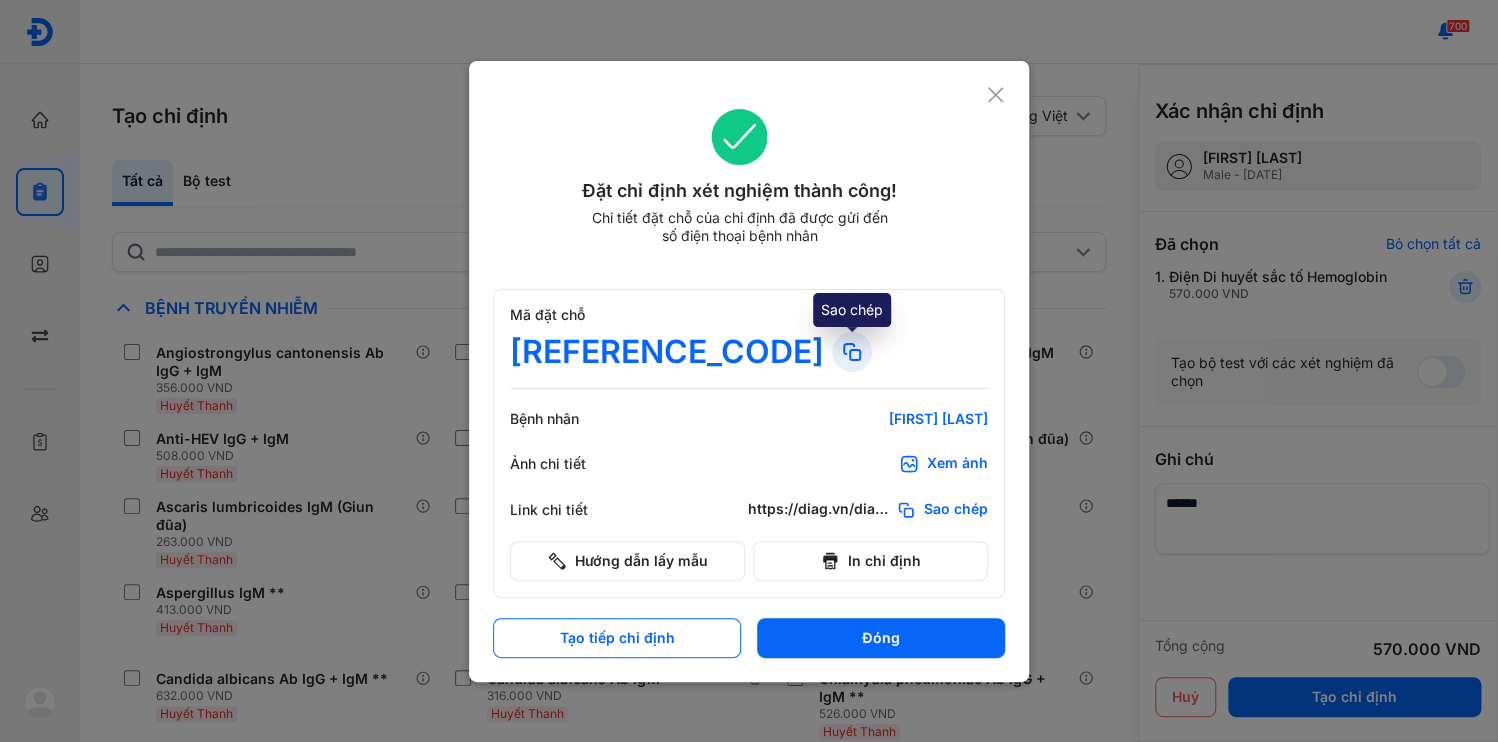 click 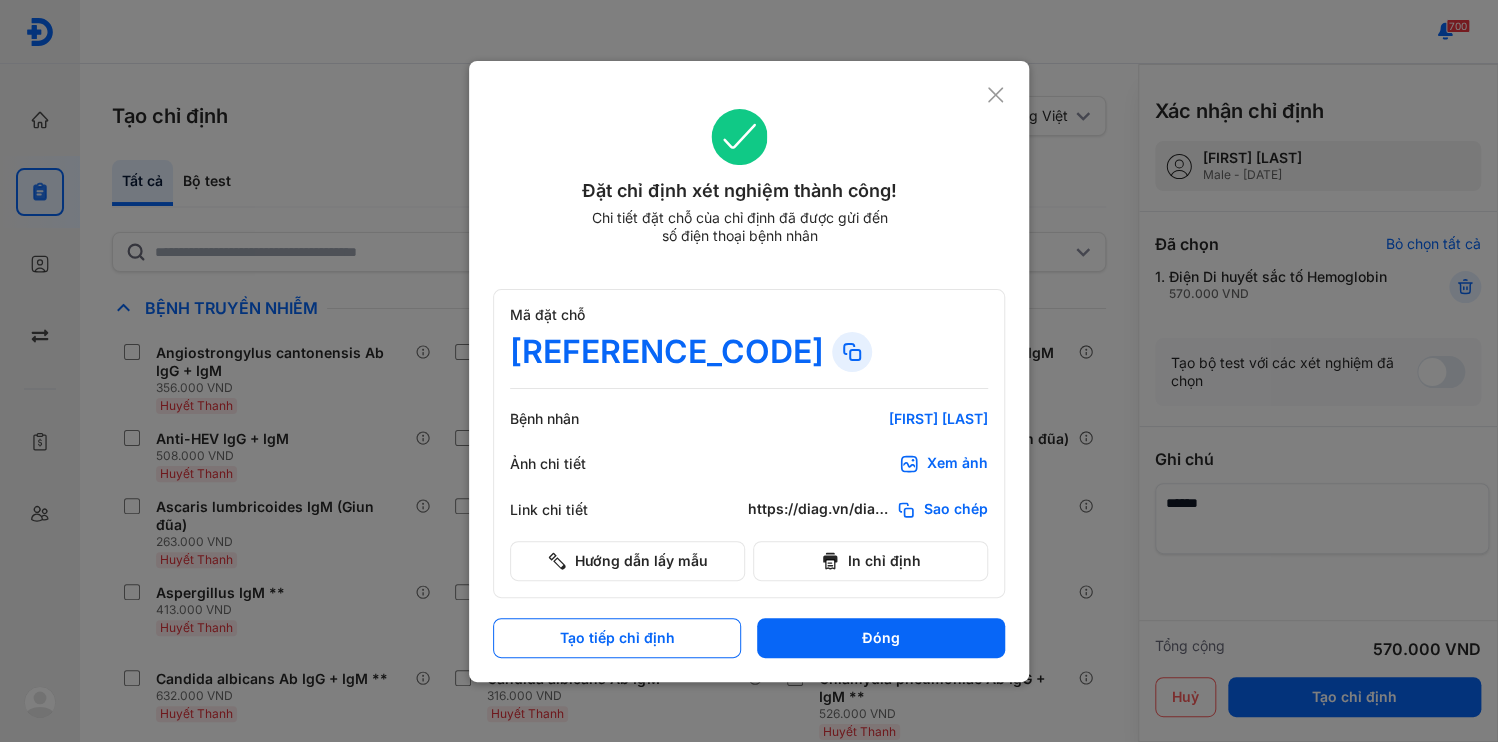 click 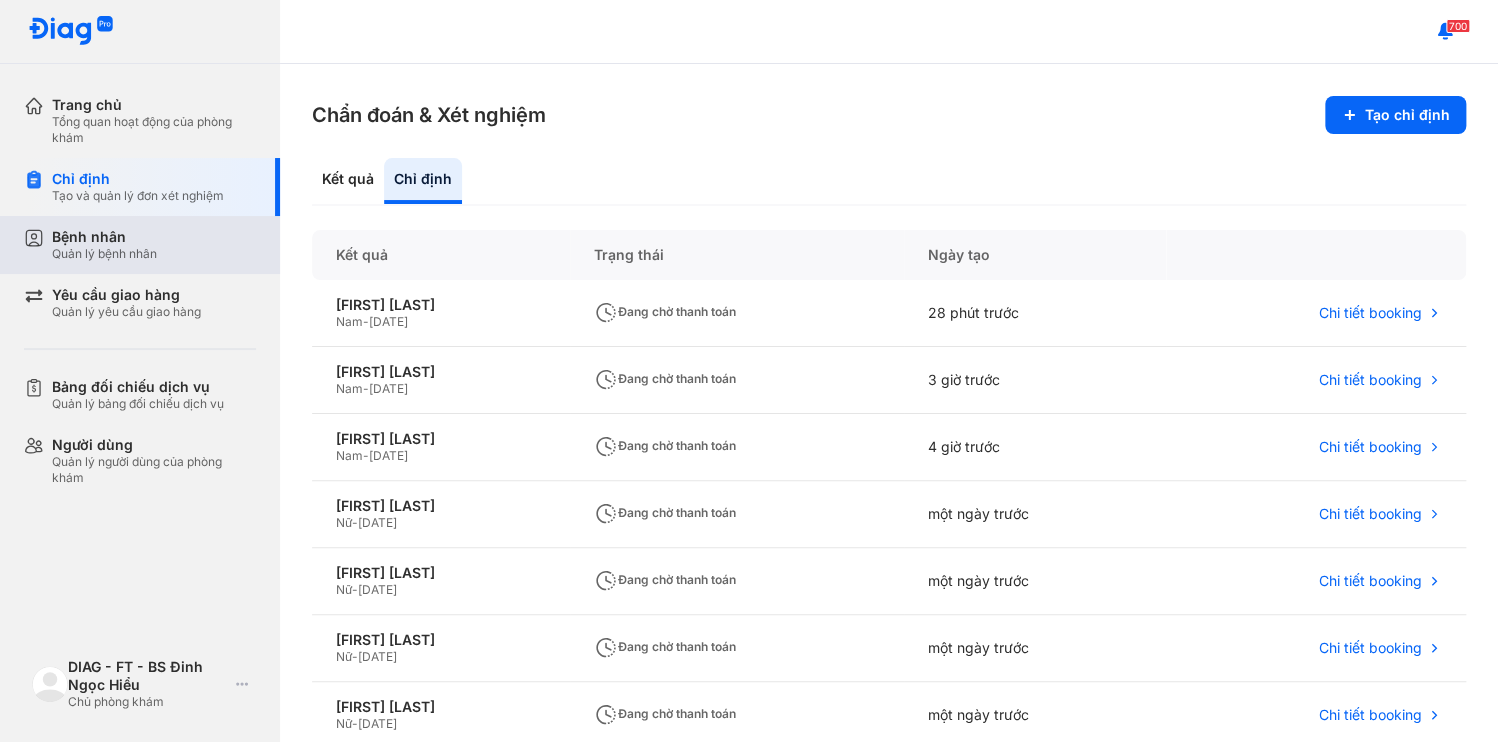 click on "Quản lý bệnh nhân" at bounding box center (104, 254) 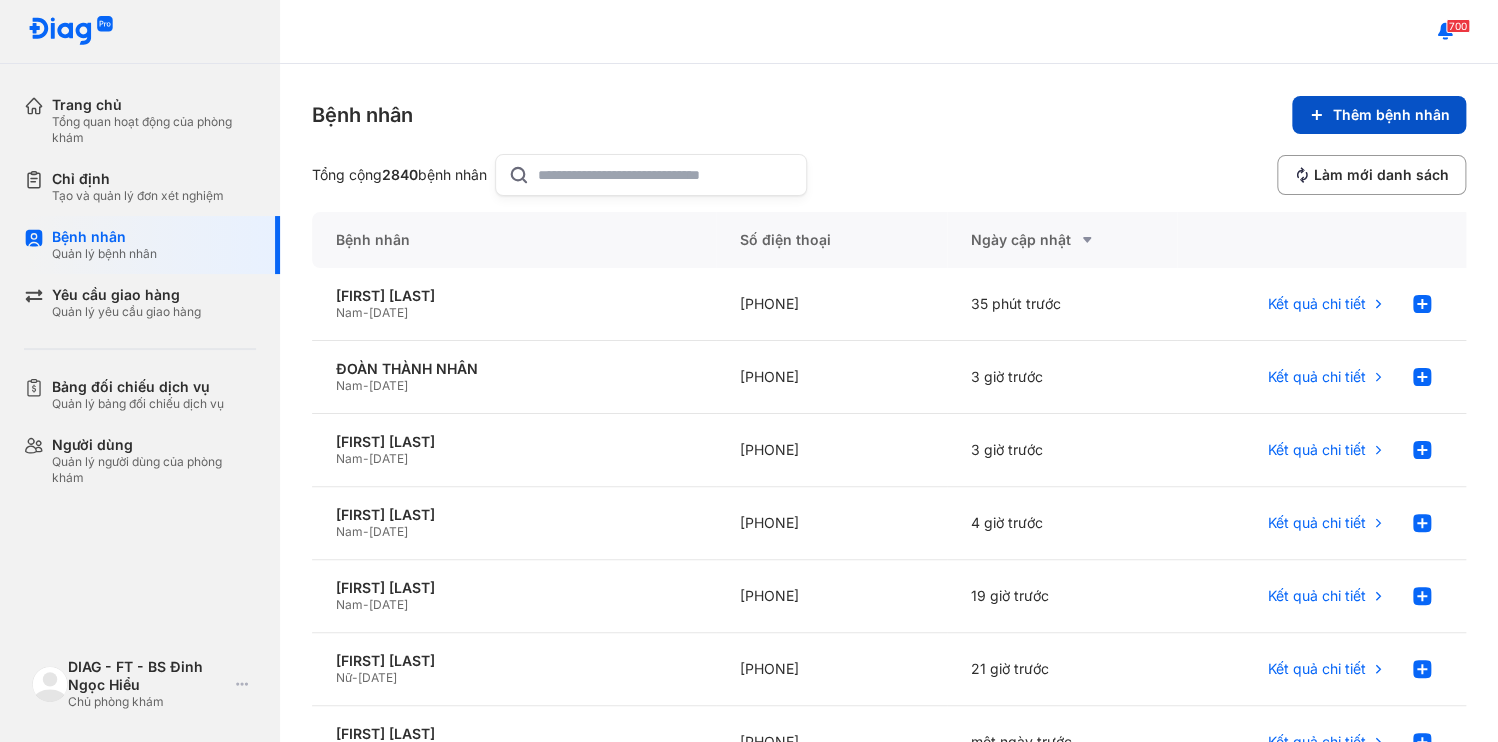 click on "Thêm bệnh nhân" 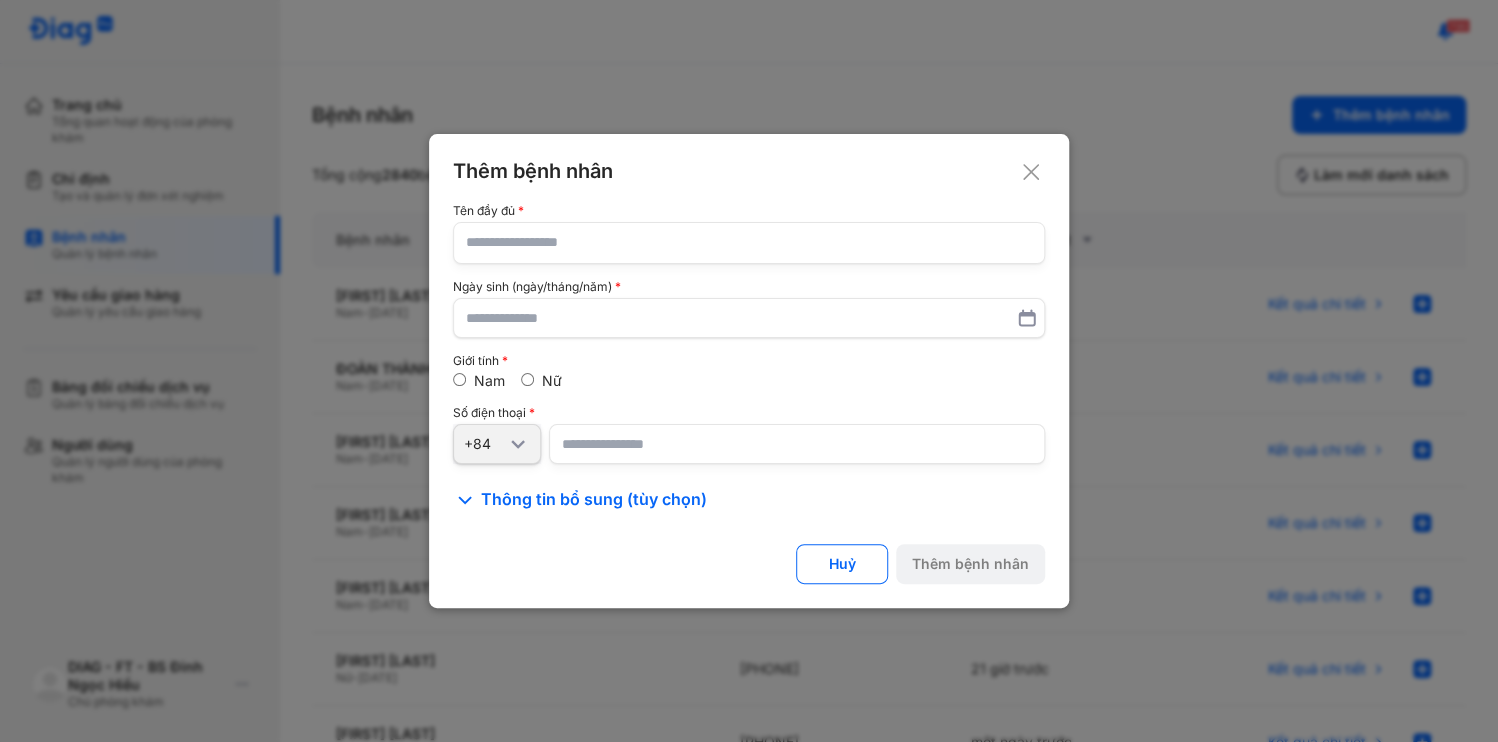 type 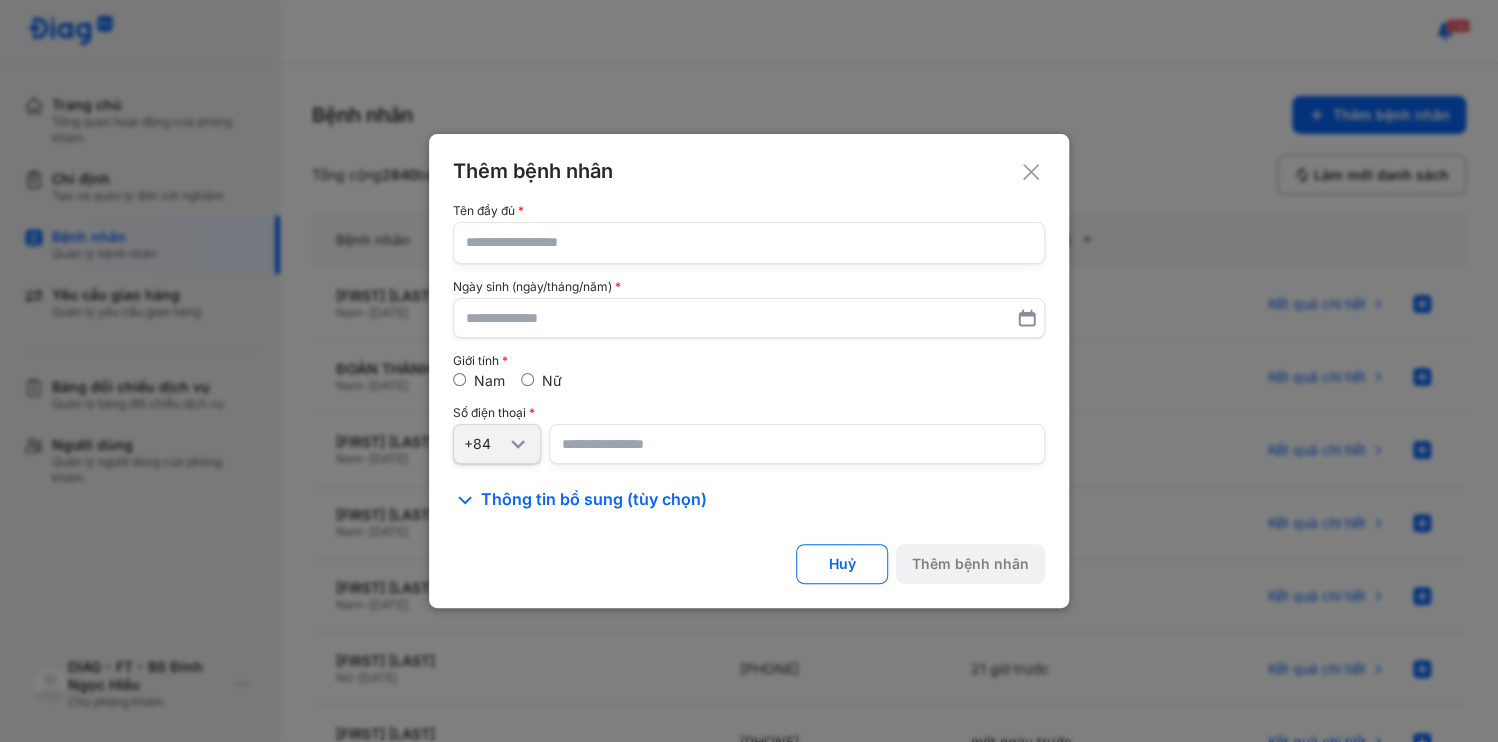 click 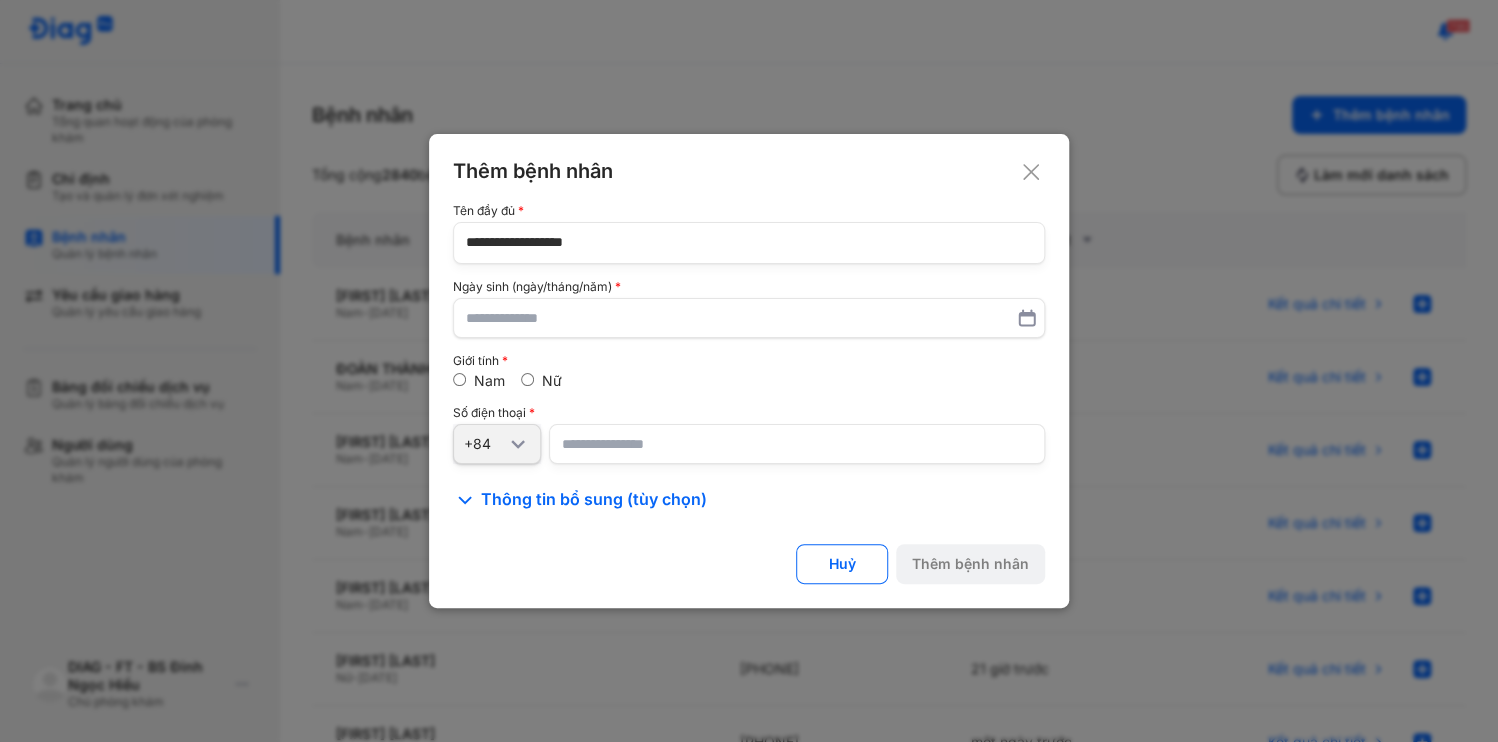 type on "**********" 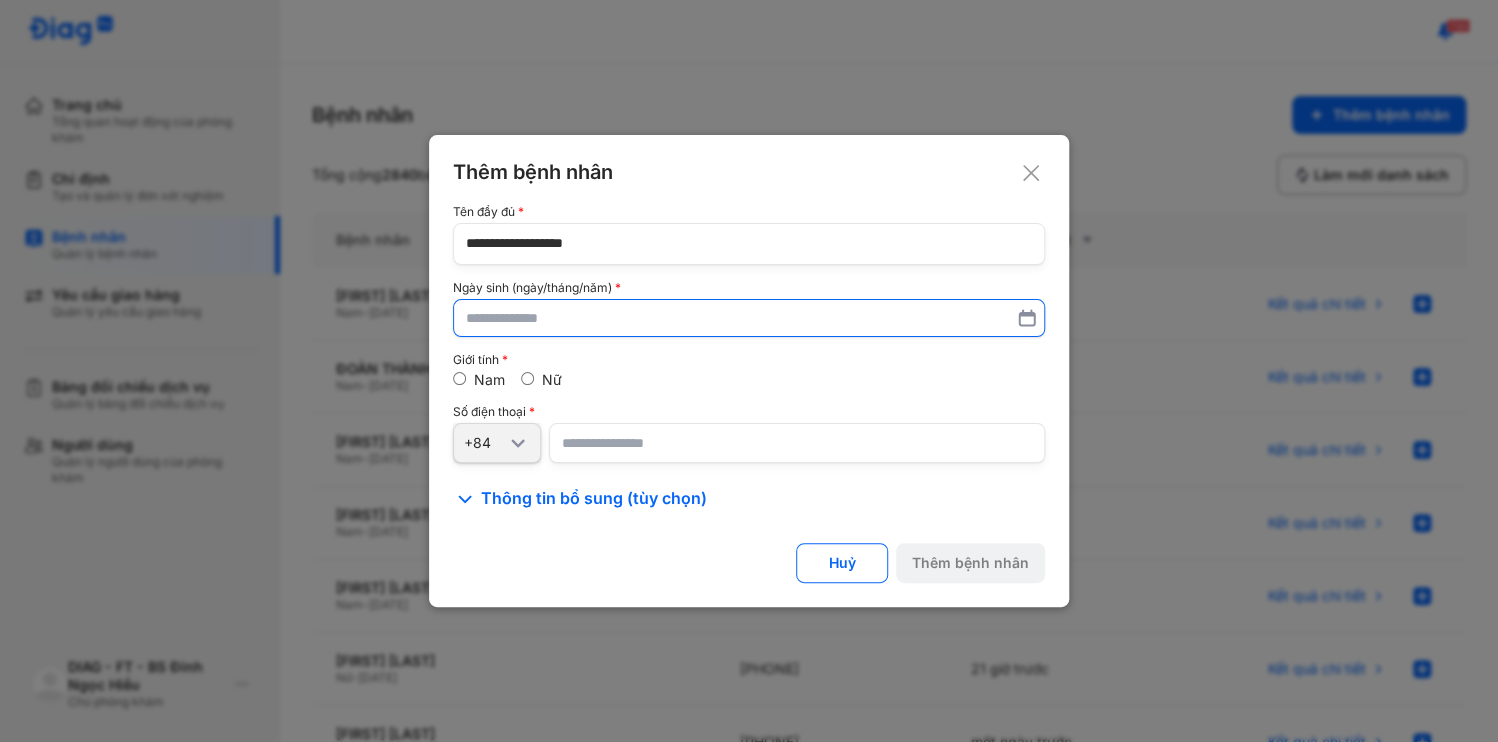 click at bounding box center (749, 318) 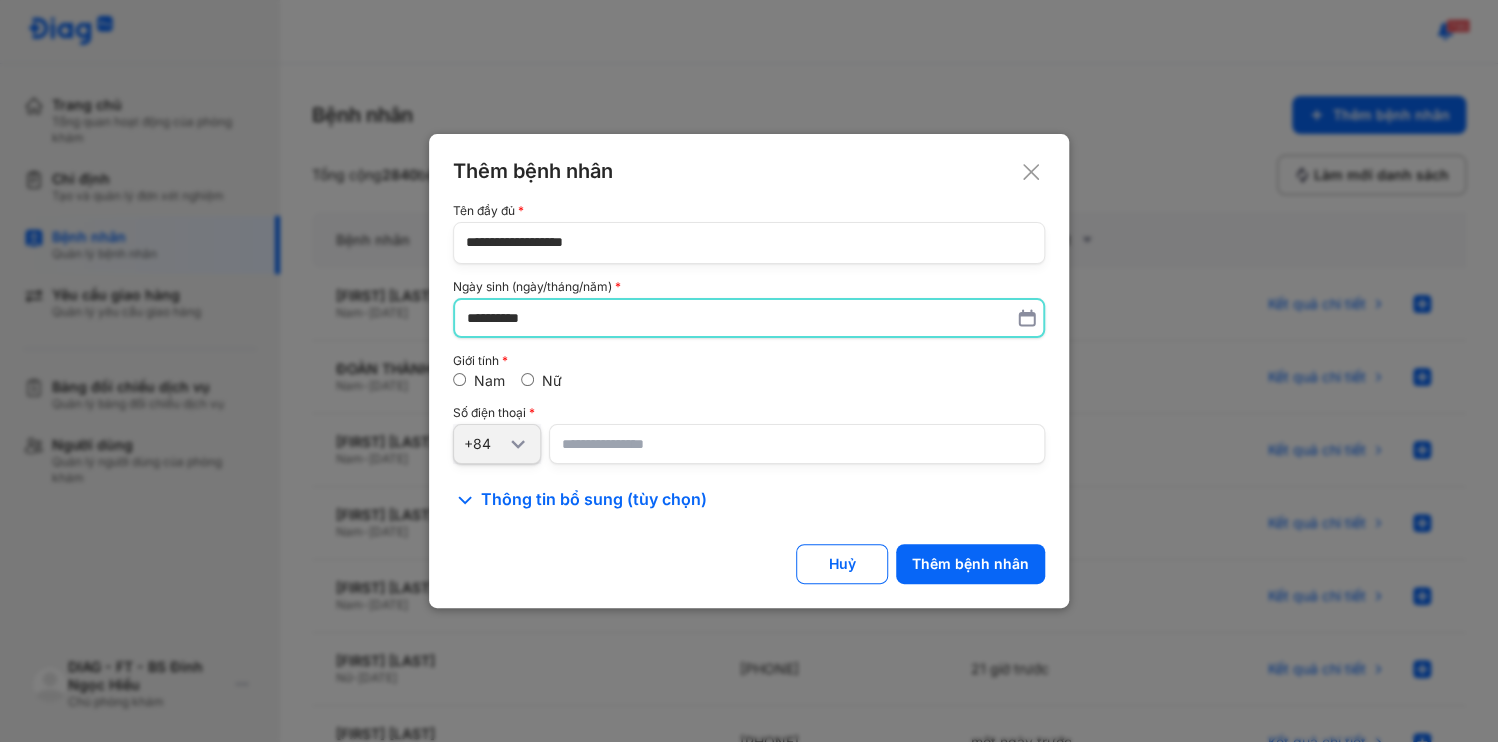 type on "**********" 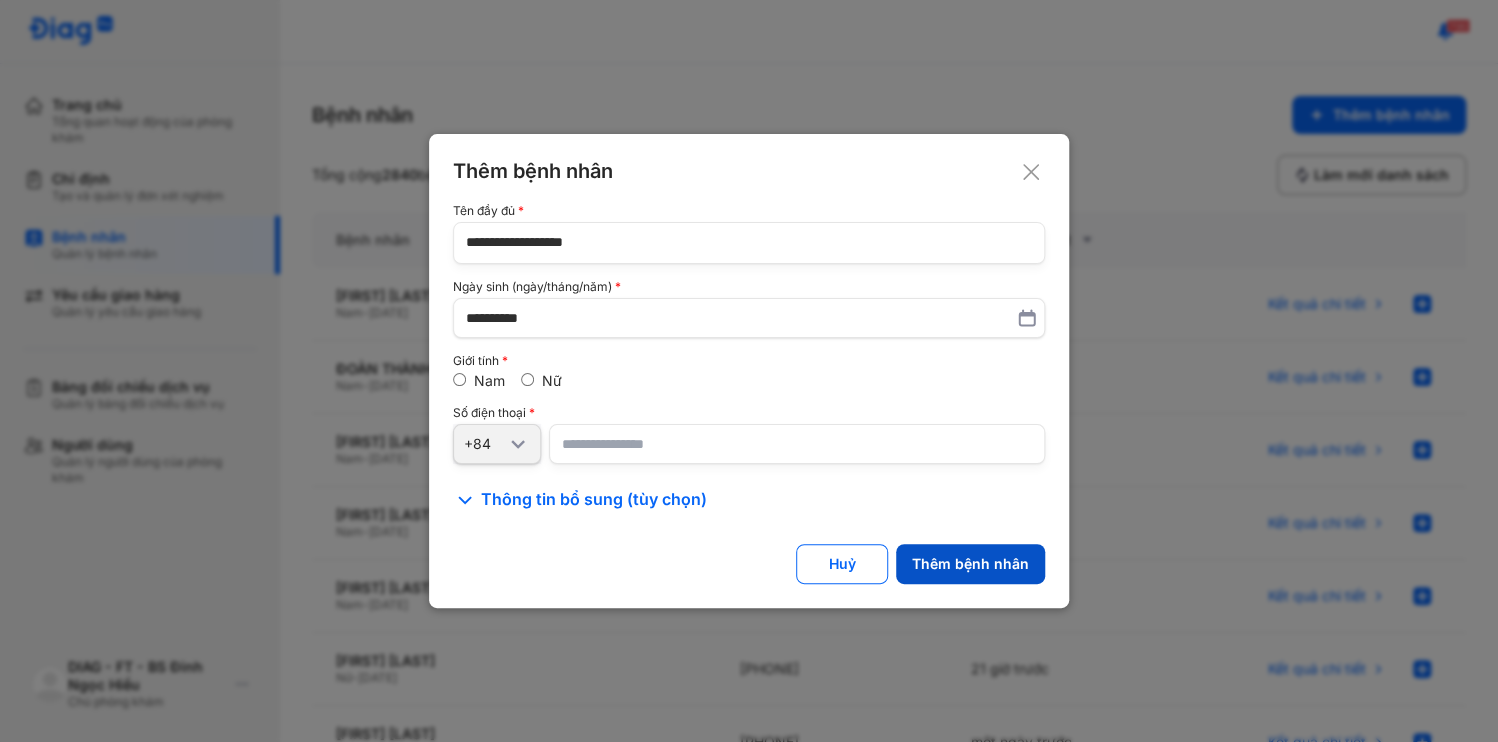 click on "Thêm bệnh nhân" 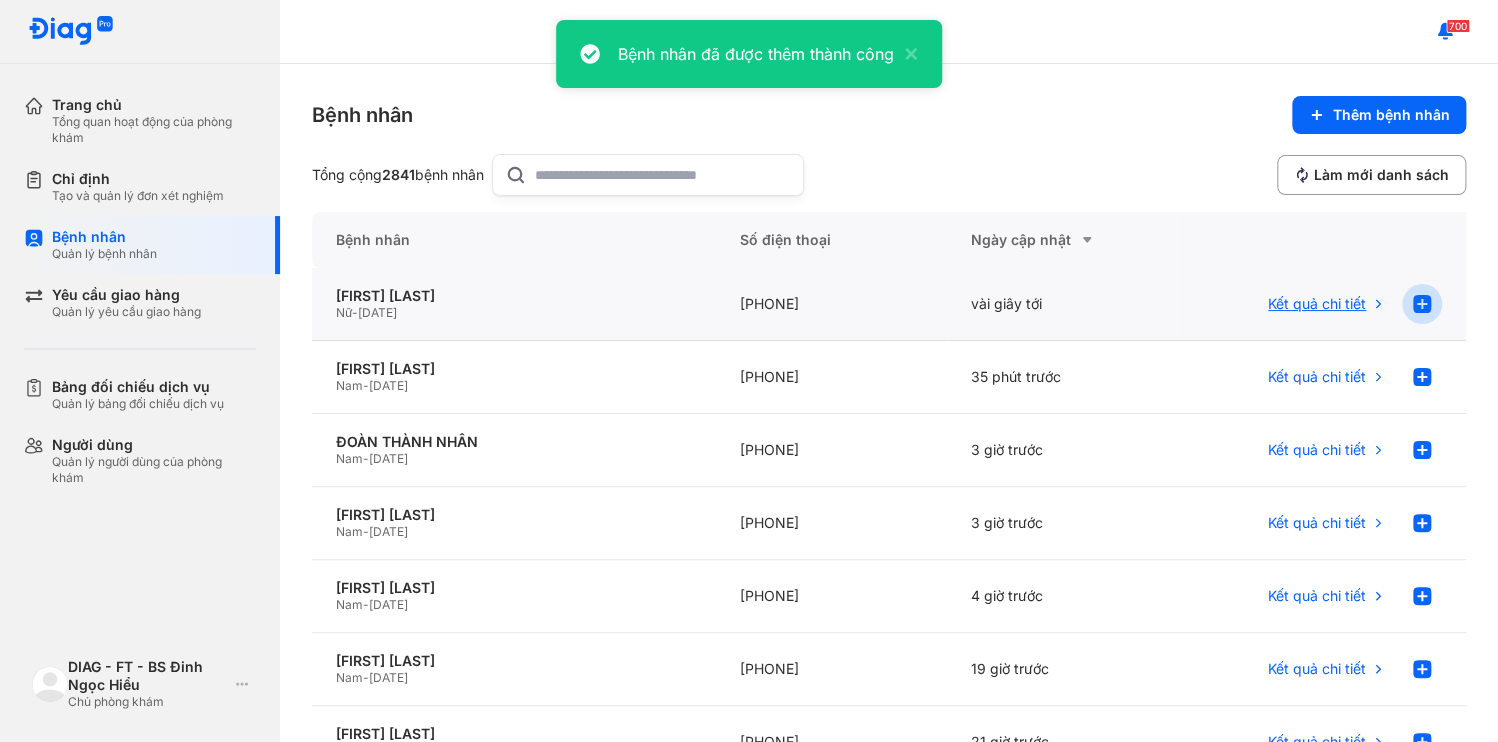 click 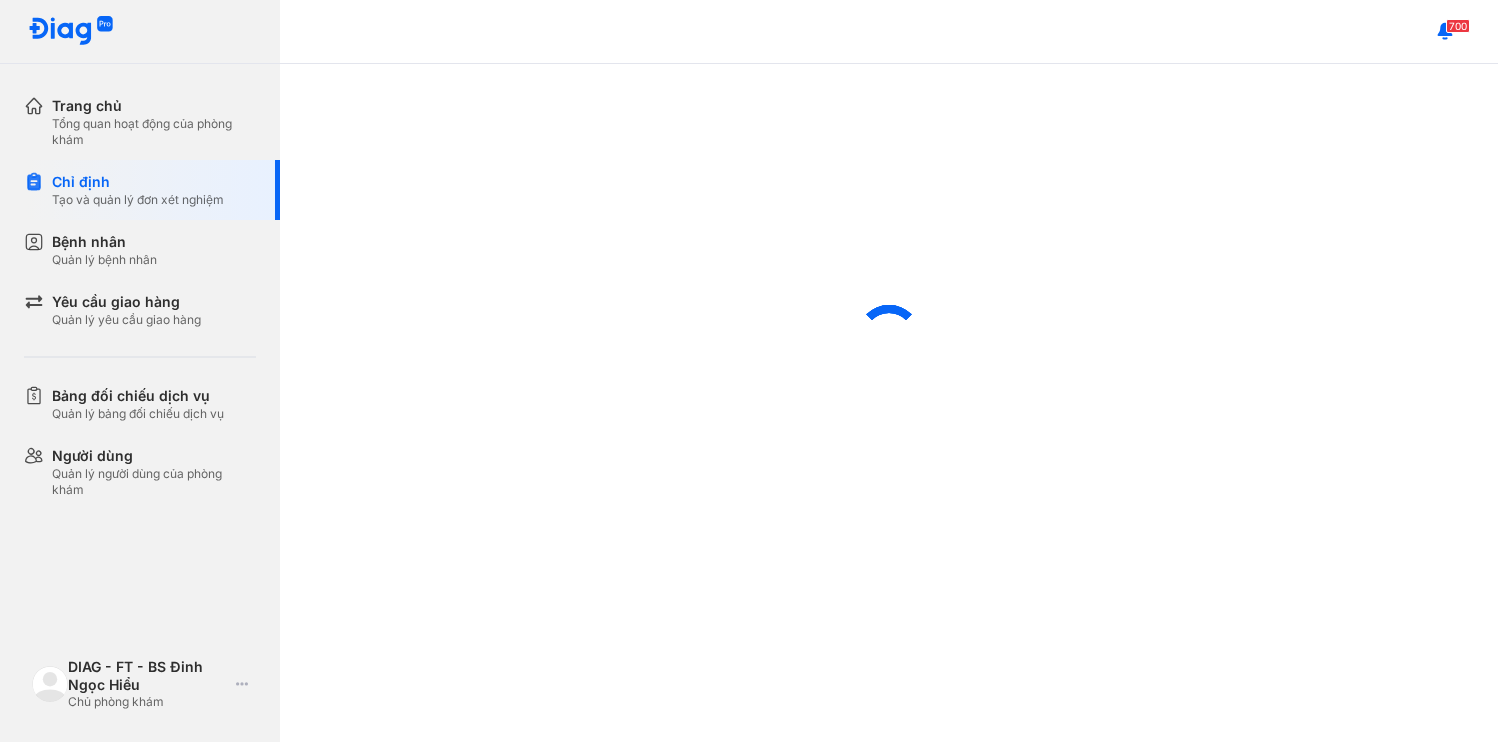 scroll, scrollTop: 0, scrollLeft: 0, axis: both 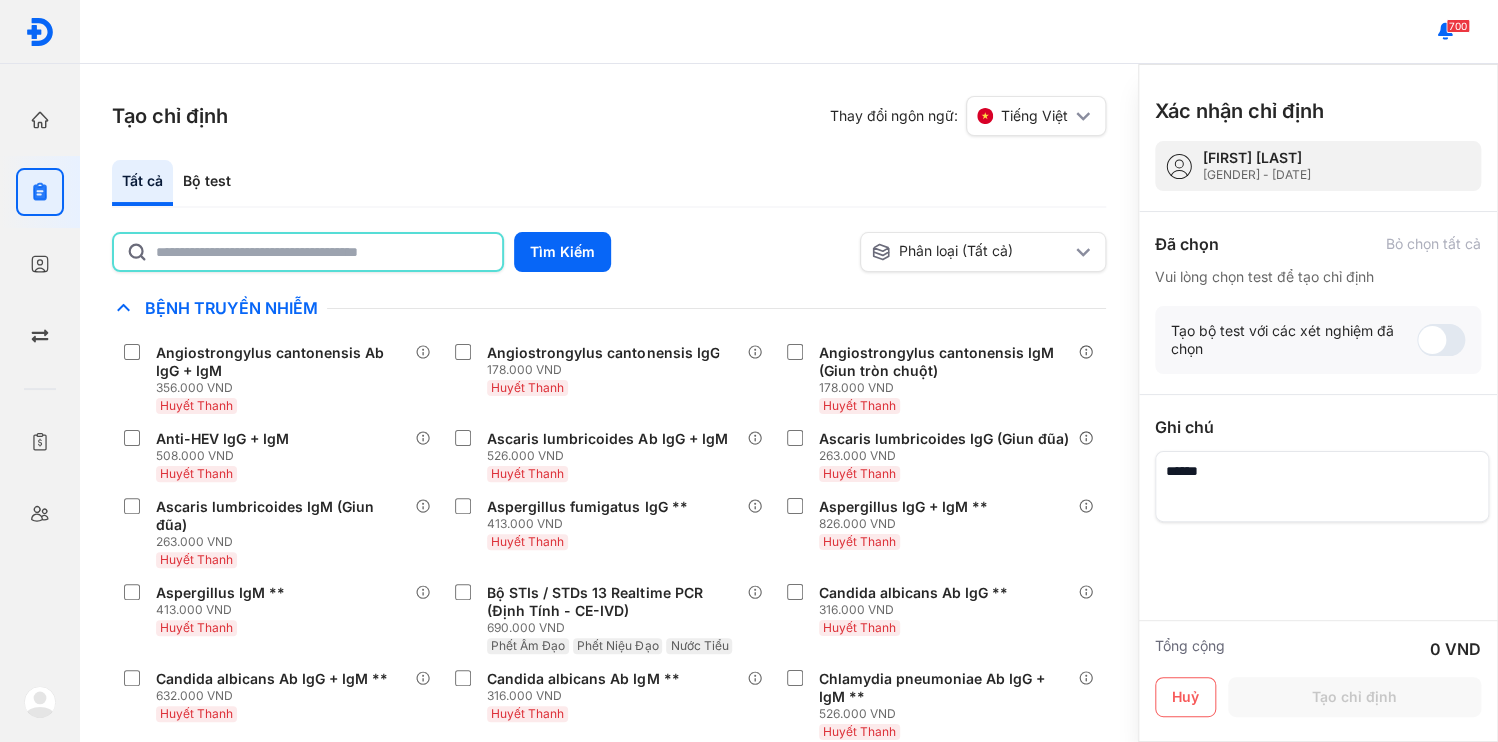 click 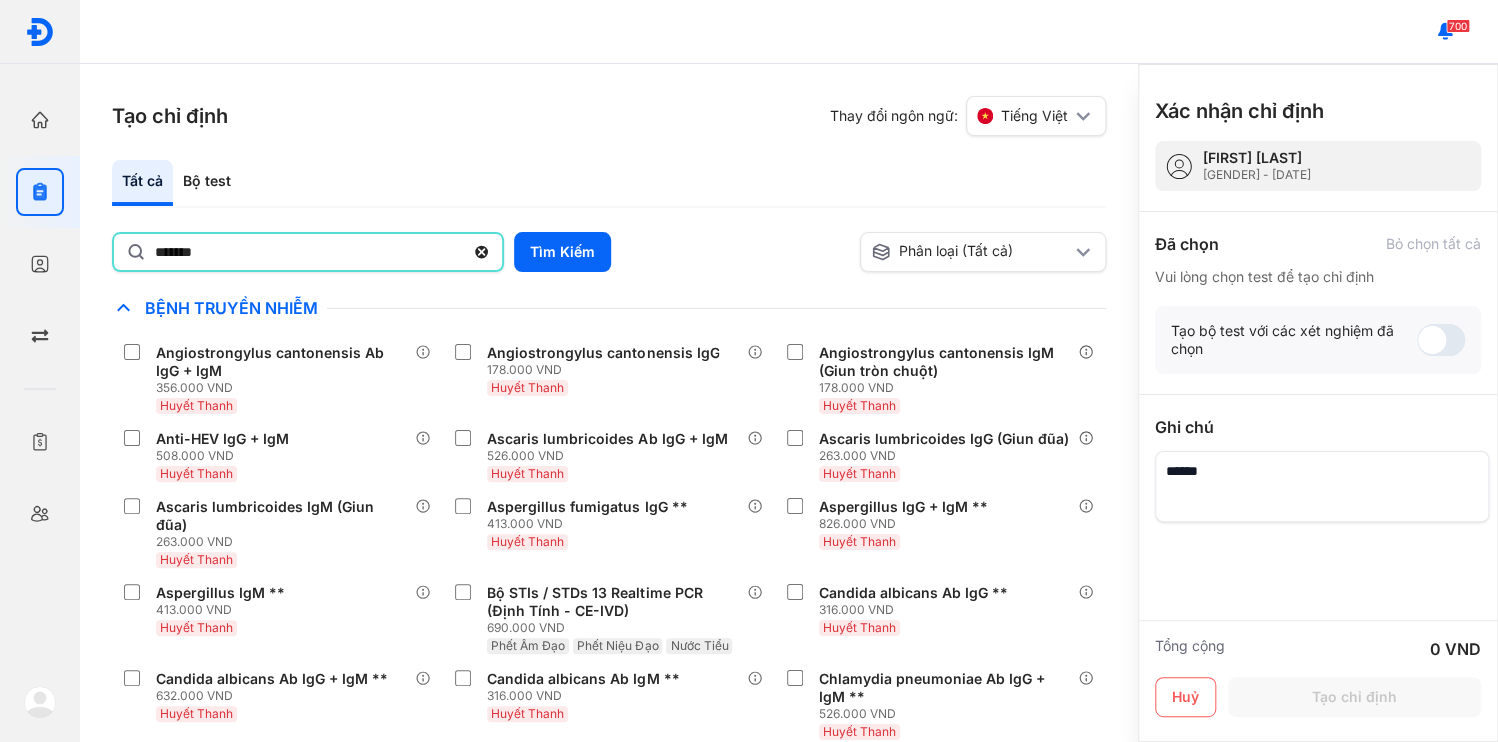type on "*******" 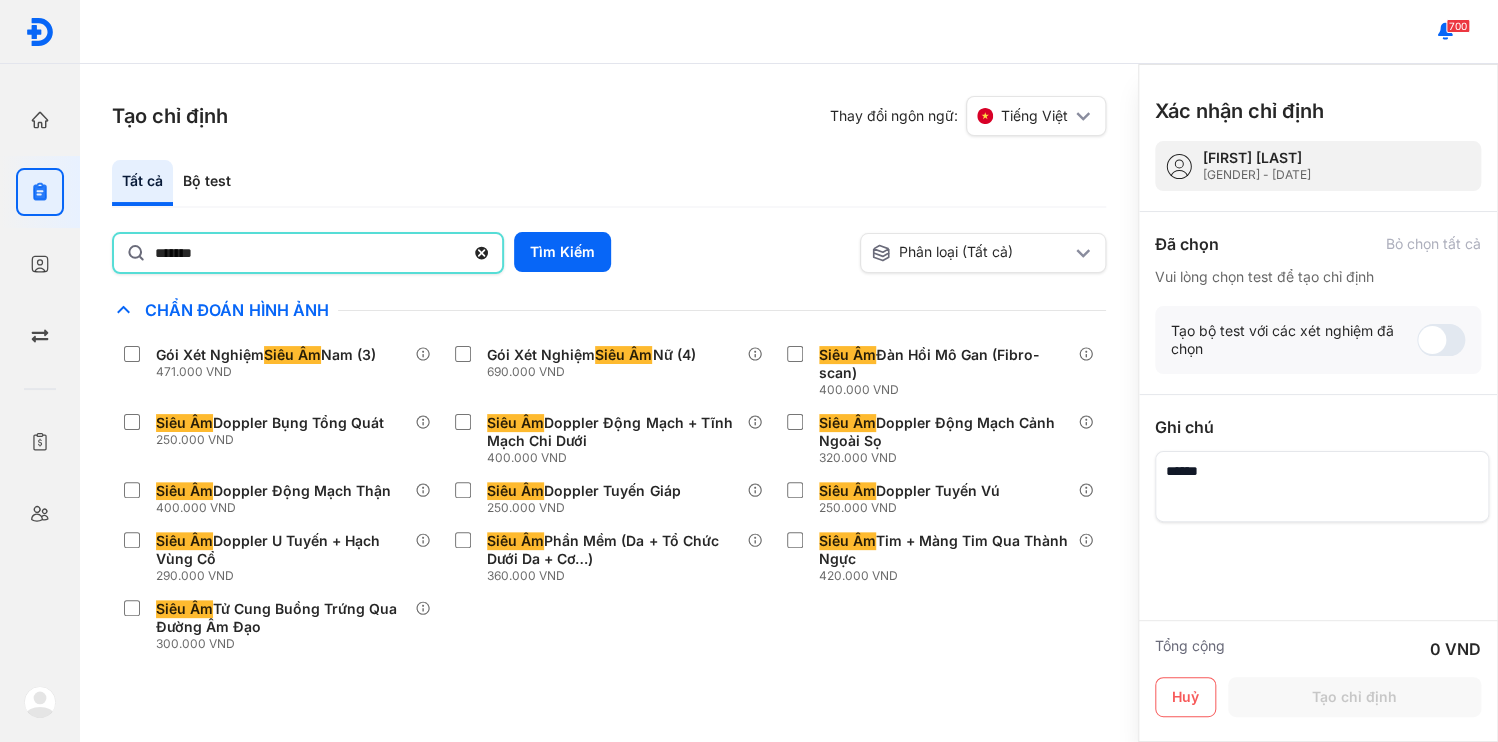 click on "Chỉ định nhiều nhất Bệnh Truyền Nhiễm Chẩn Đoán Hình Ảnh Gói Xét Nghiệm  Siêu Âm  Nam (3) 471.000 VND Gói Xét Nghiệm  Siêu Âm  Nữ (4) 690.000 VND Siêu Âm  Đàn Hồi Mô Gan (Fibro-scan) 400.000 VND Siêu Âm  Doppler Bụng Tổng Quát 250.000 VND Siêu Âm  Doppler Động Mạch + Tĩnh Mạch Chi Dưới 400.000 VND Siêu Âm  Doppler Động Mạch Cảnh Ngoài Sọ 320.000 VND Siêu Âm  Doppler Động Mạch Thận 400.000 VND Siêu Âm  Doppler Tuyến Giáp 250.000 VND Siêu Âm  Doppler Tuyến Vú 250.000 VND Siêu Âm  Doppler U Tuyến + Hạch Vùng Cổ 290.000 VND Siêu Âm  Phần Mềm (Da + Tổ Chức Dưới Da + Cơ…) 360.000 VND Siêu Âm  Tim + Màng Tim Qua Thành Ngực 420.000 VND Siêu Âm  Tử Cung Buồng Trứng Qua Đường Âm Đạo 300.000 VND Chất Gây Nghiện COVID Di Truyền Dị Ứng Điện Di Độc Chất Đông Máu Gan Hô Hấp Huyết Học Khác Ký Sinh Trùng Nội Tiết Tố & Hóoc-môn Sản Phụ Khoa STIs" at bounding box center [609, 520] 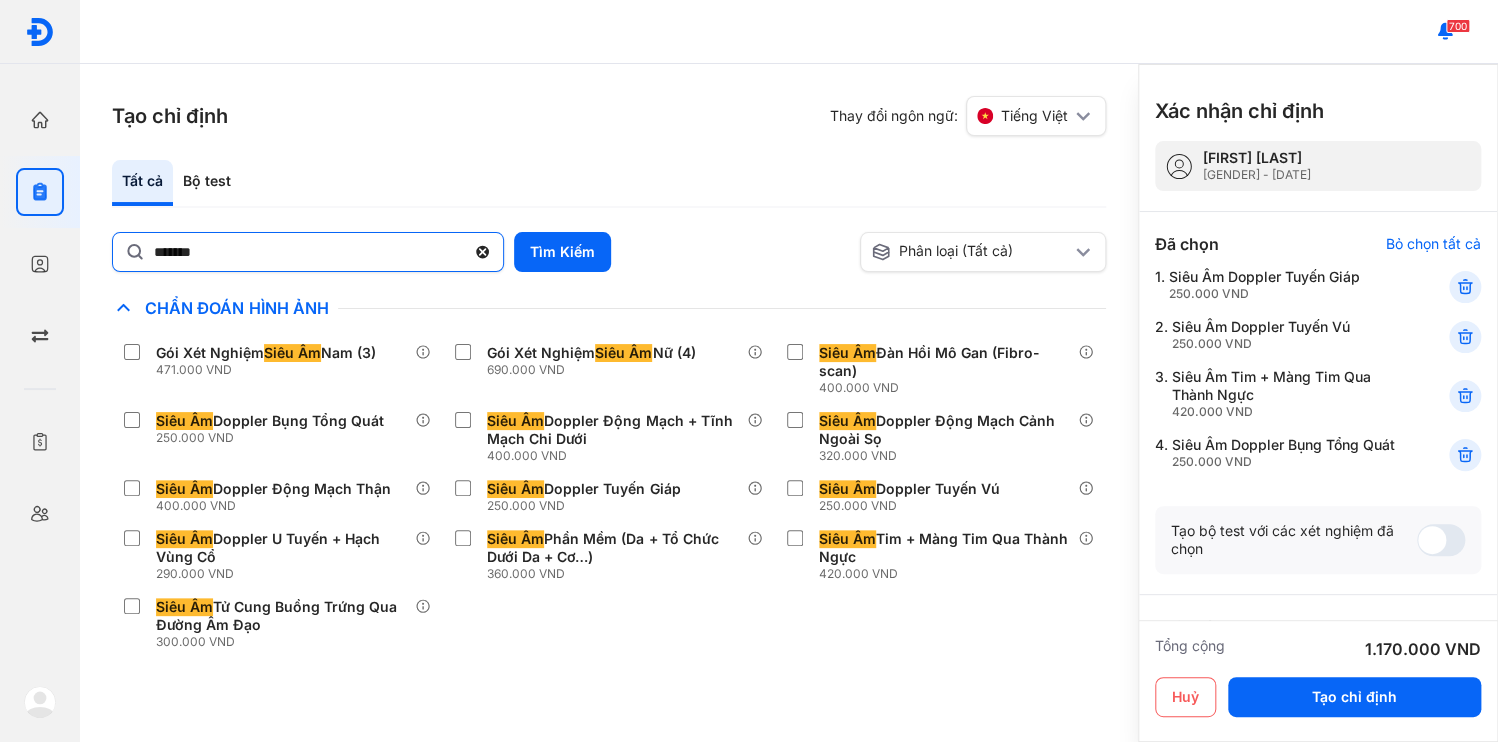 click 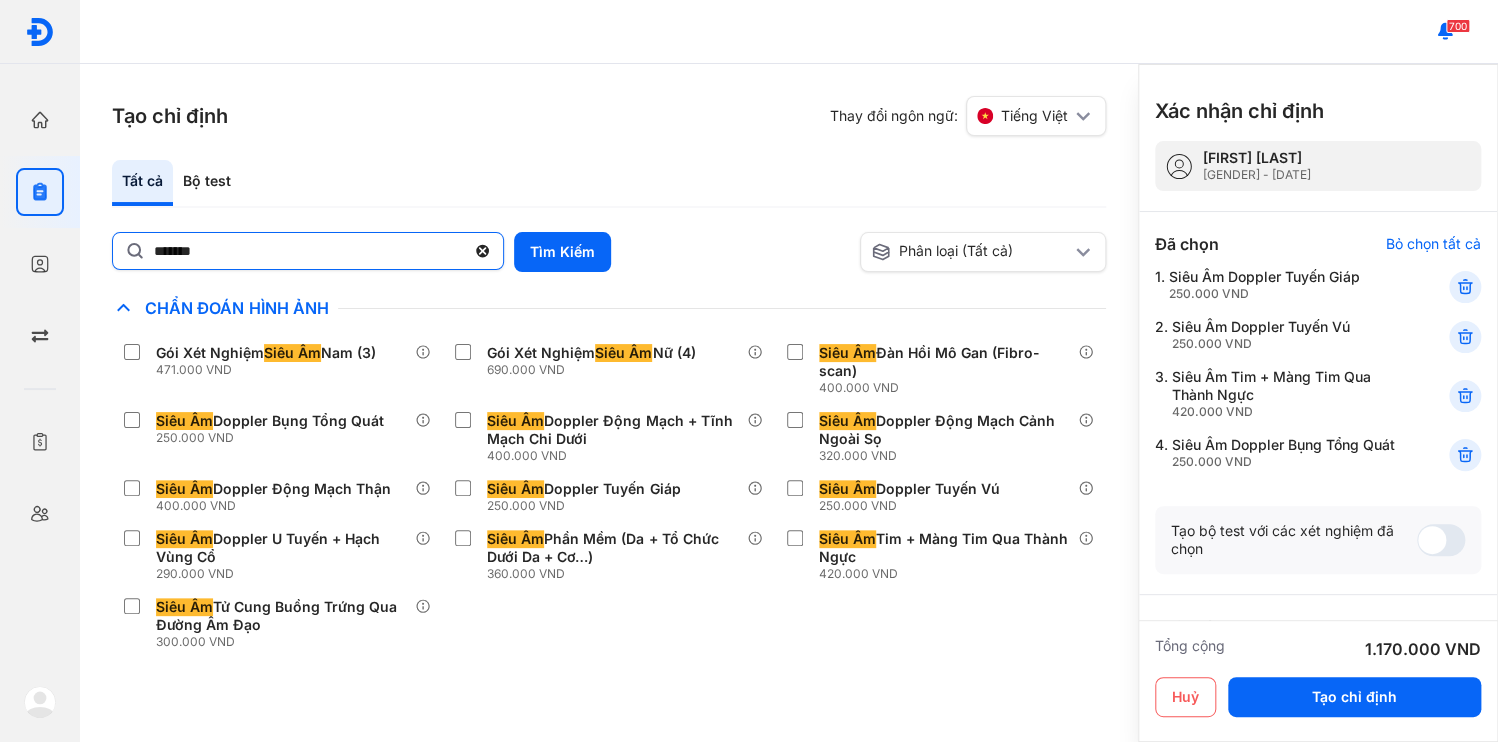 click on "*******" 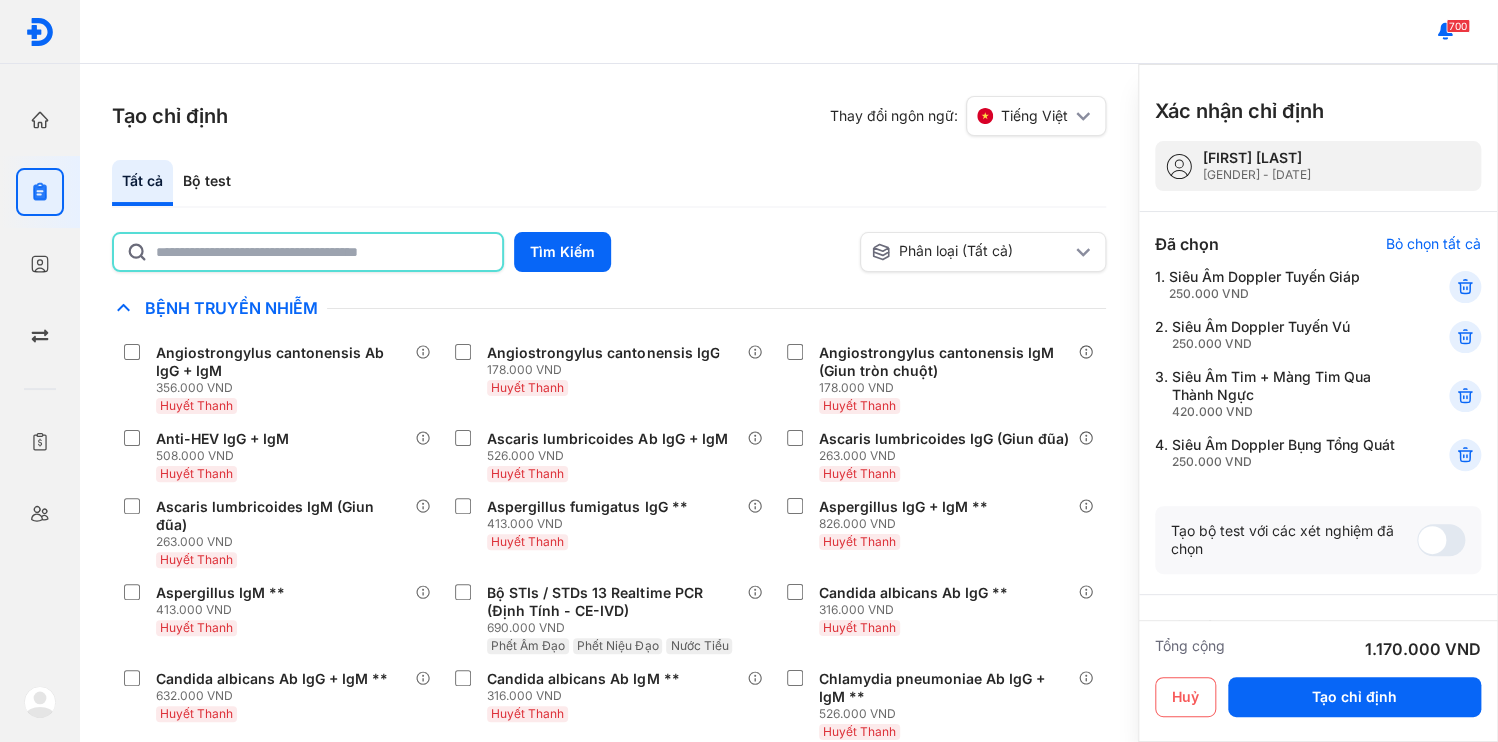 click 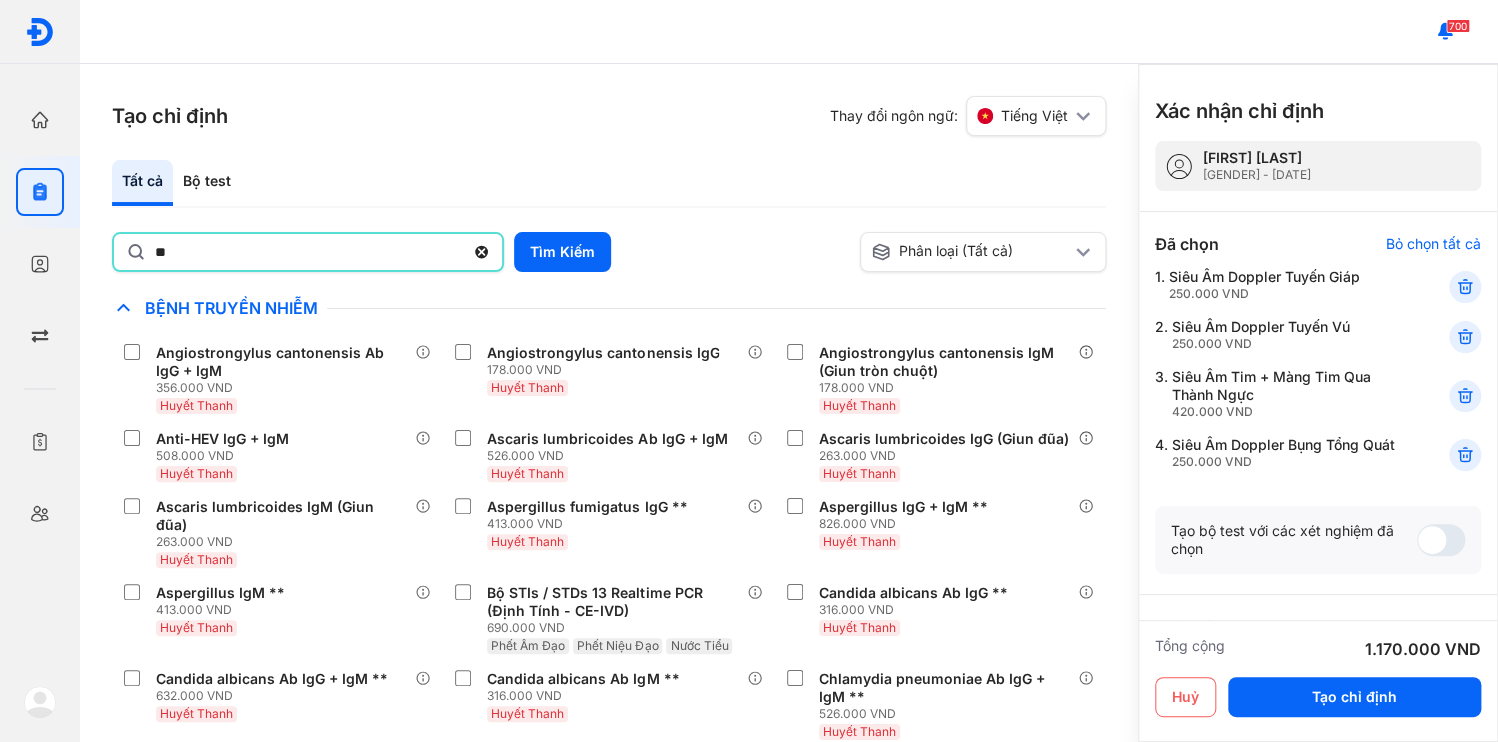 type on "*" 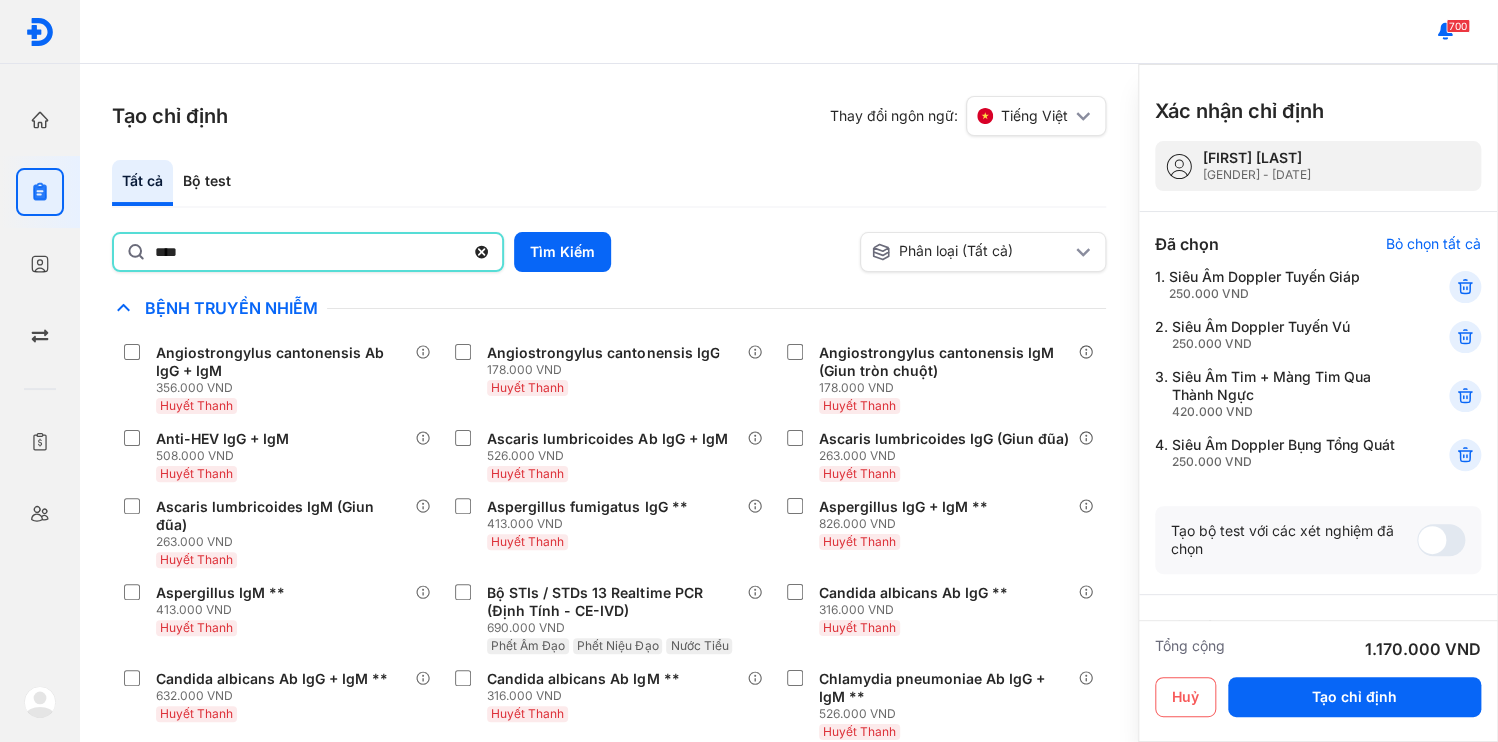 type on "********" 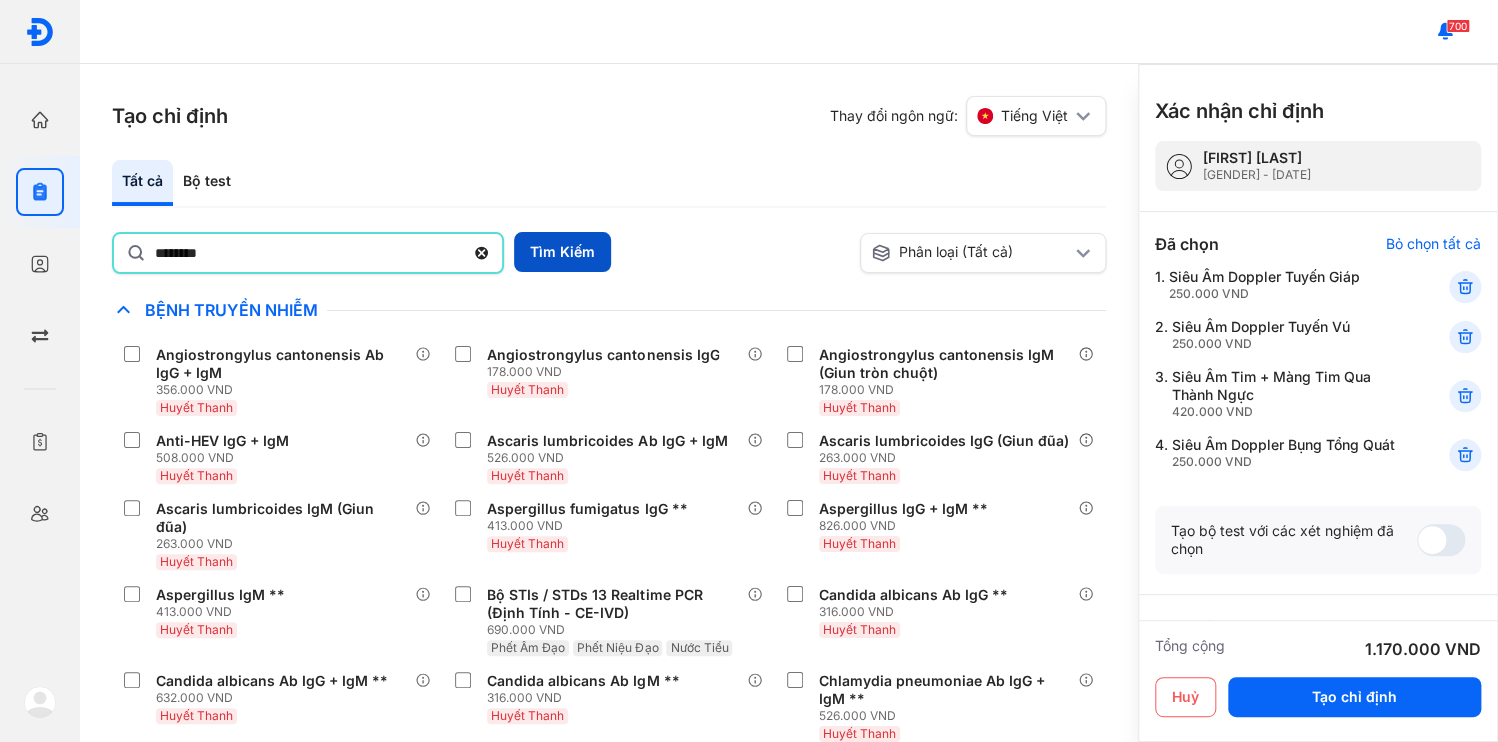click on "Tìm Kiếm" at bounding box center (562, 252) 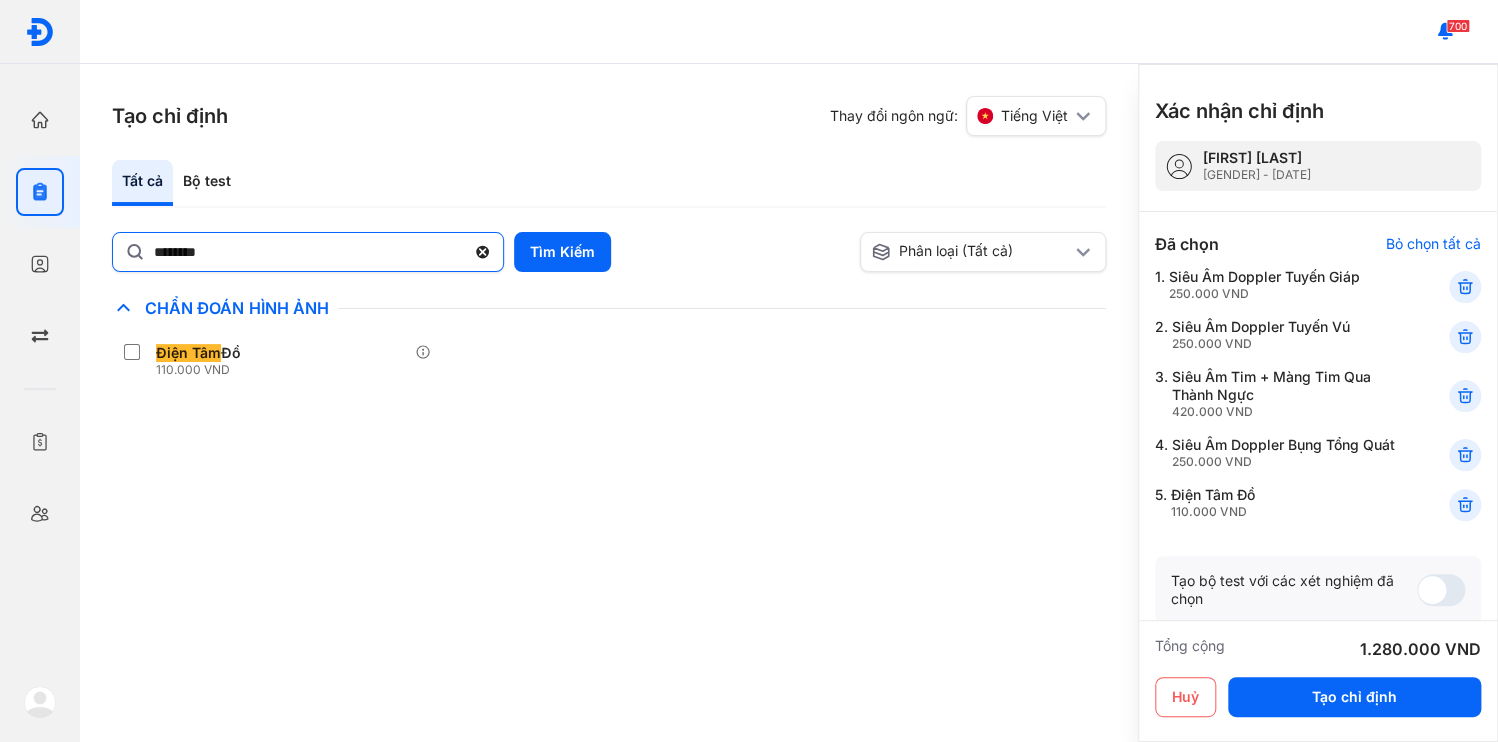 click 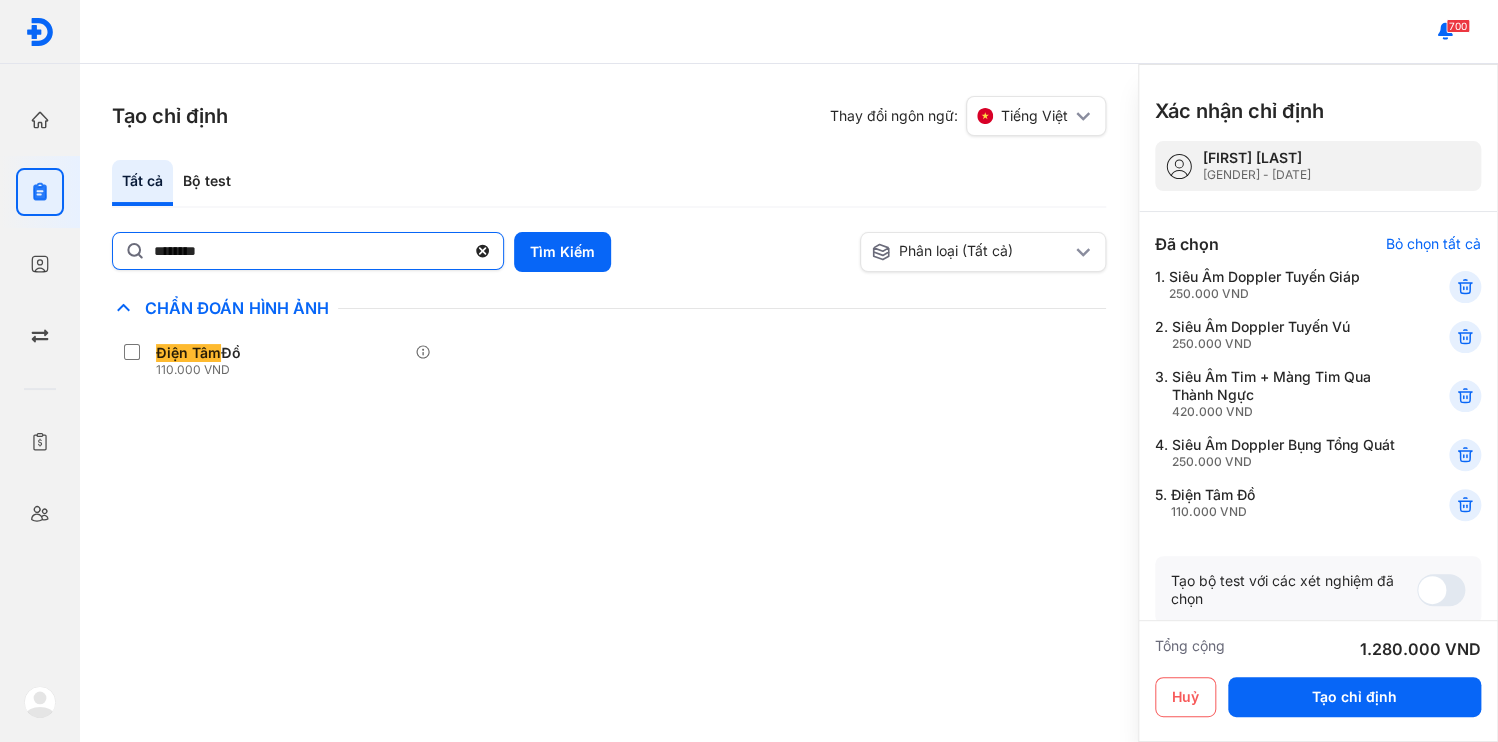 click on "********" 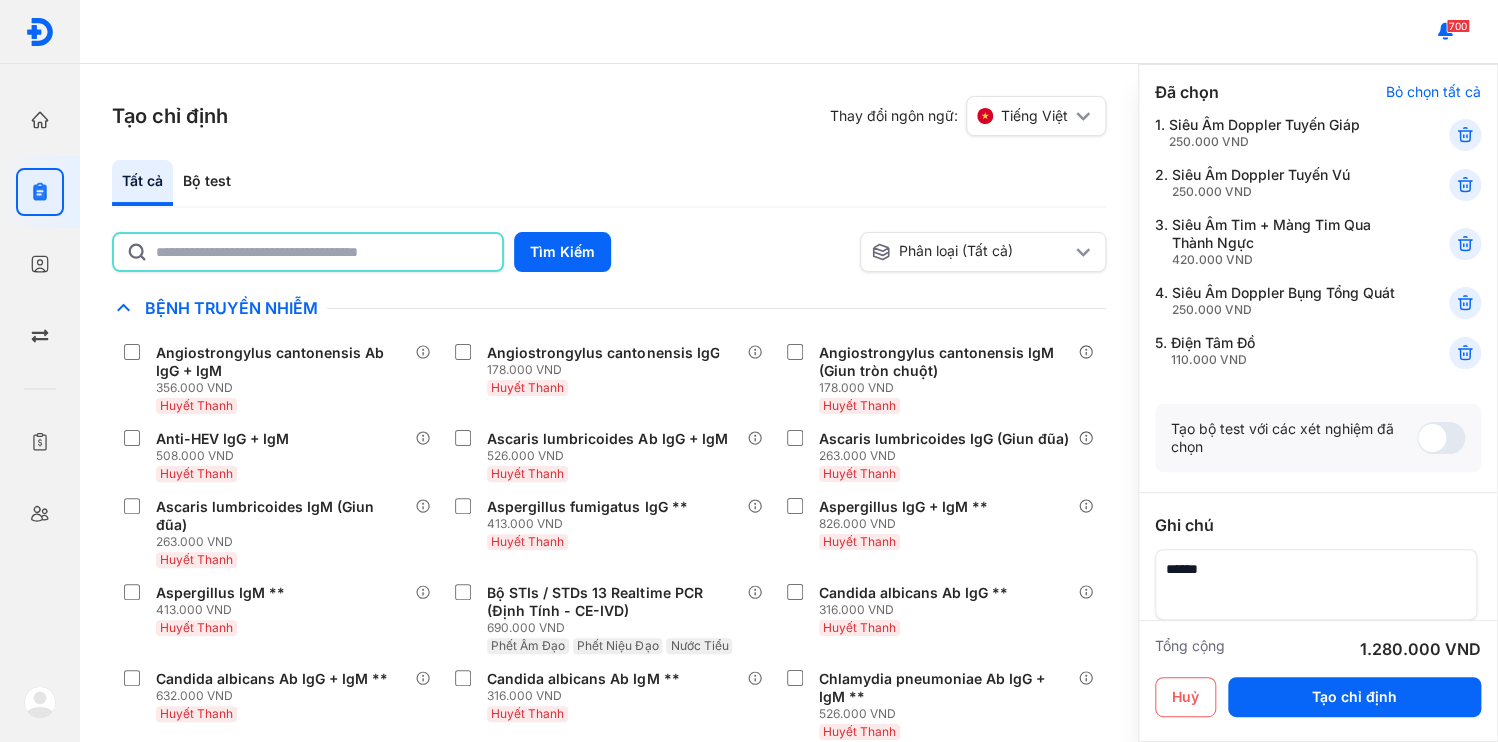 scroll, scrollTop: 158, scrollLeft: 0, axis: vertical 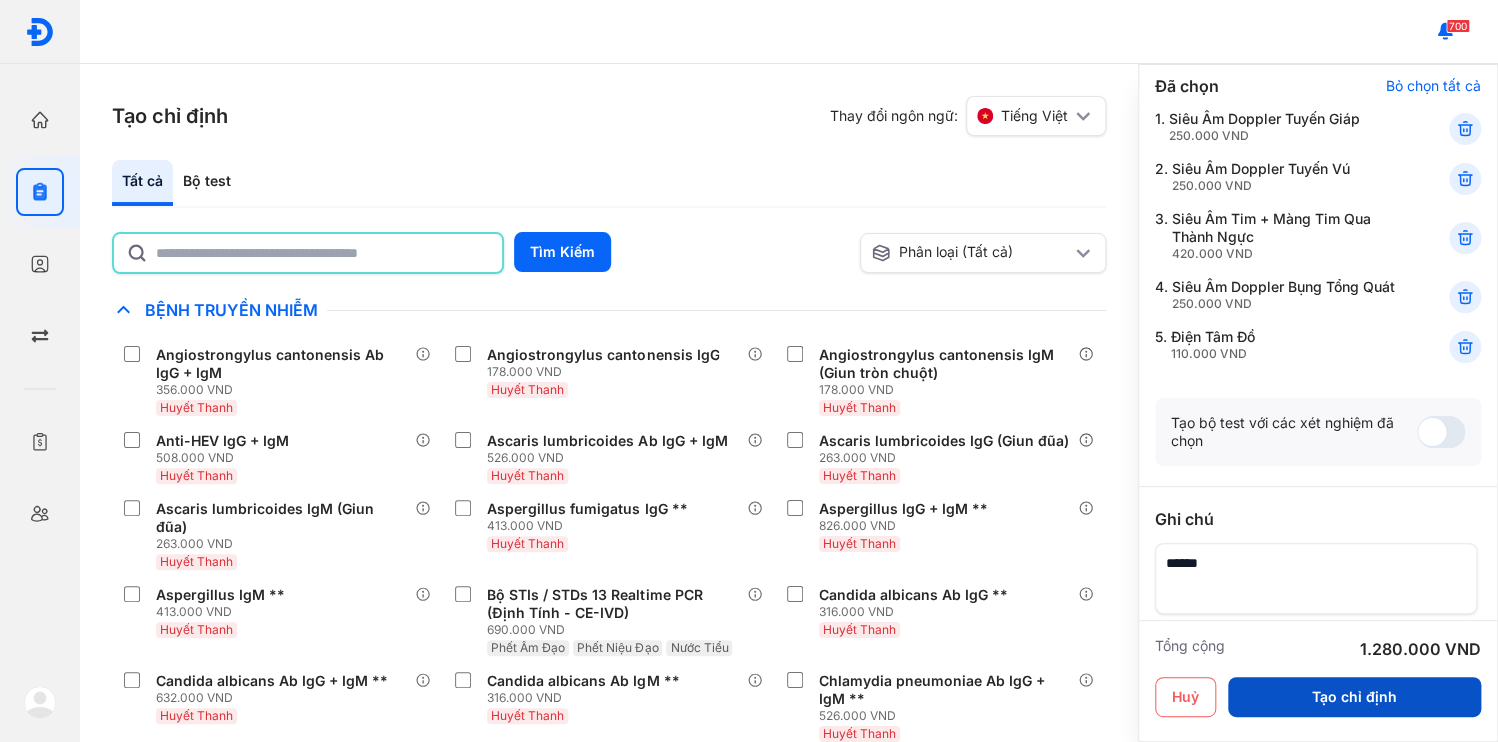 click on "Tạo chỉ định" at bounding box center (1354, 697) 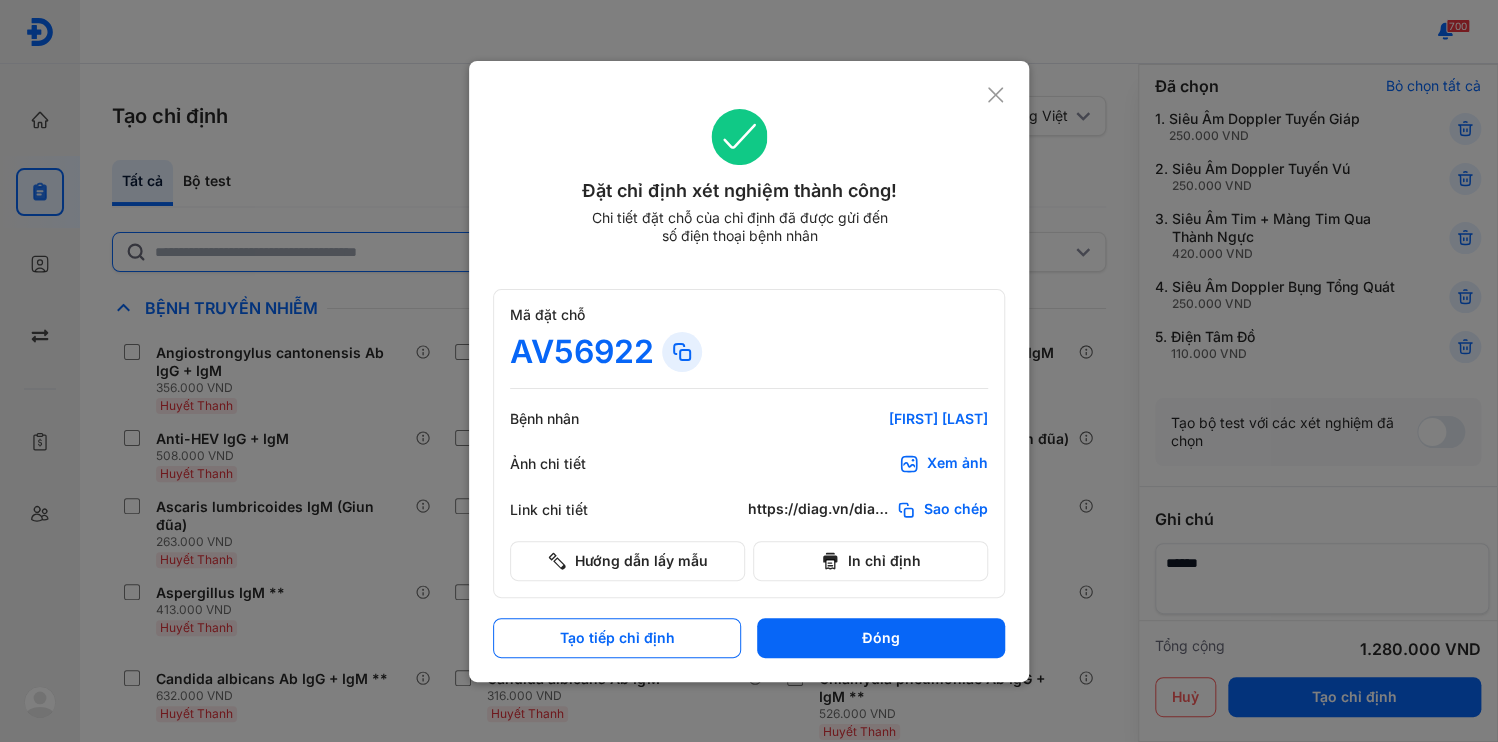 click on "Sao chép" 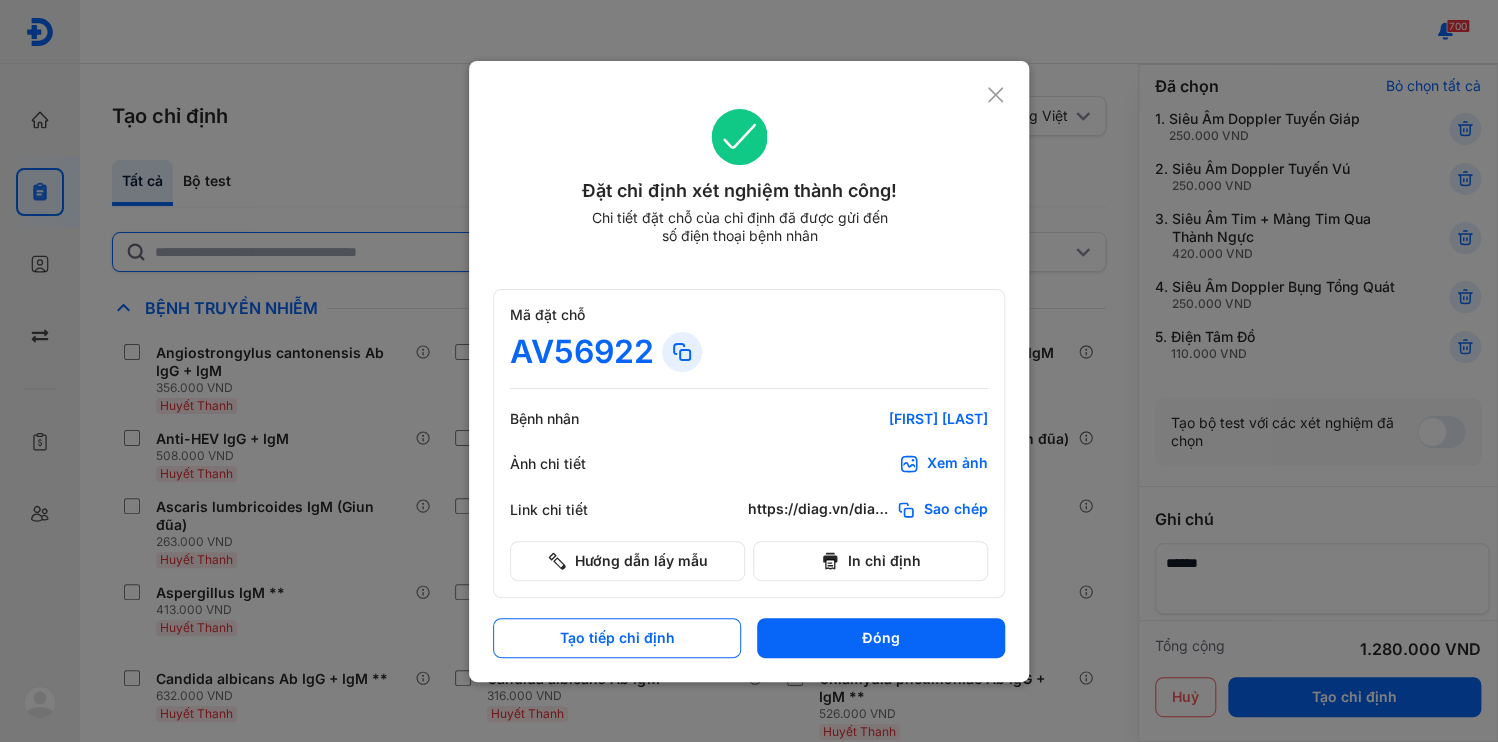 click on "Đóng" at bounding box center (881, 638) 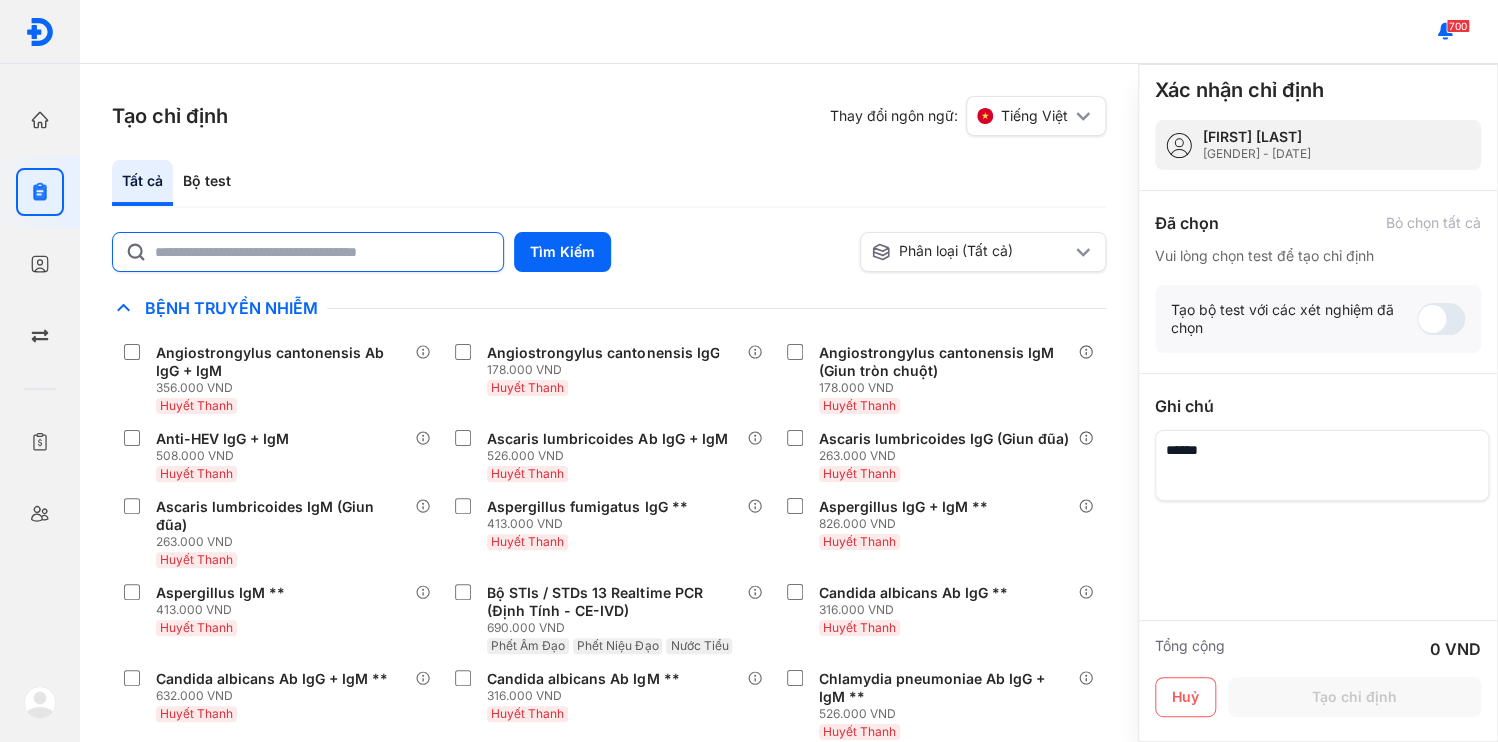 scroll, scrollTop: 0, scrollLeft: 0, axis: both 